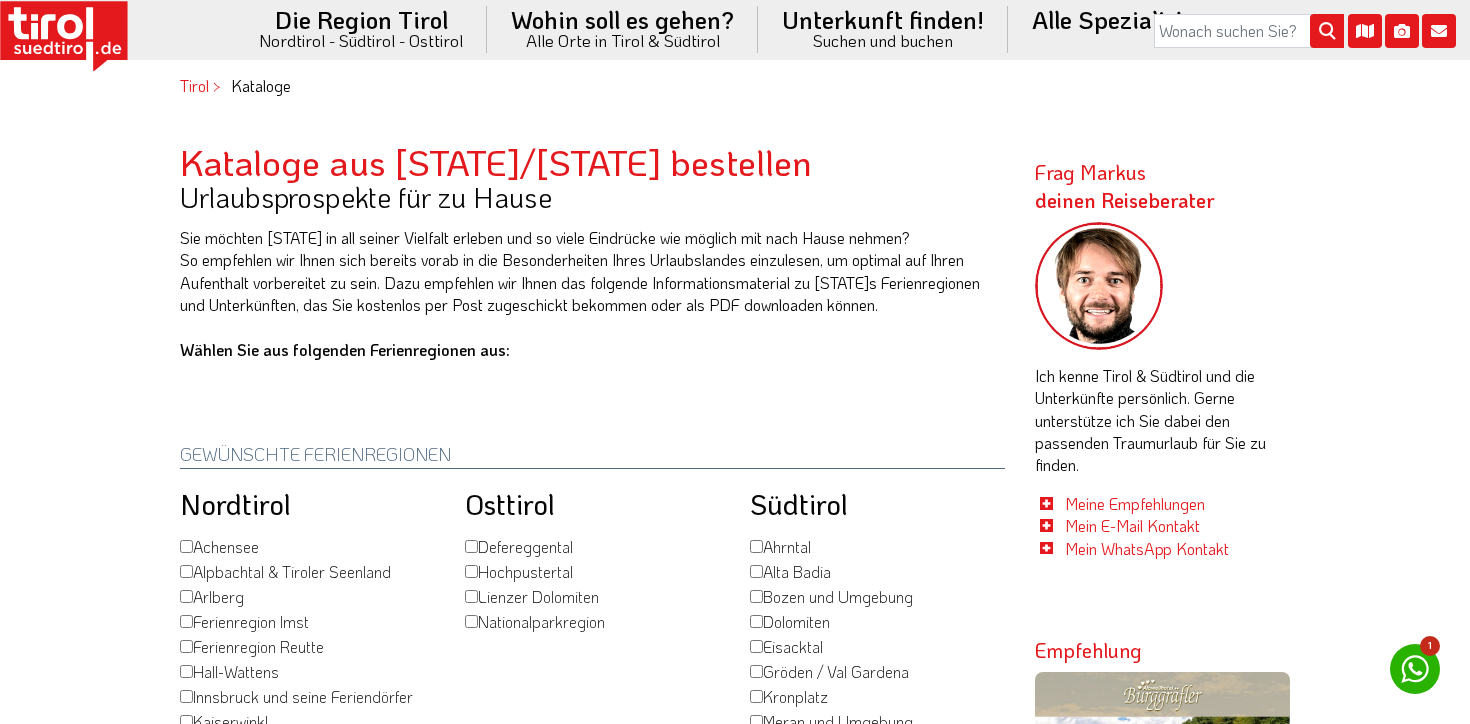 scroll, scrollTop: 0, scrollLeft: 0, axis: both 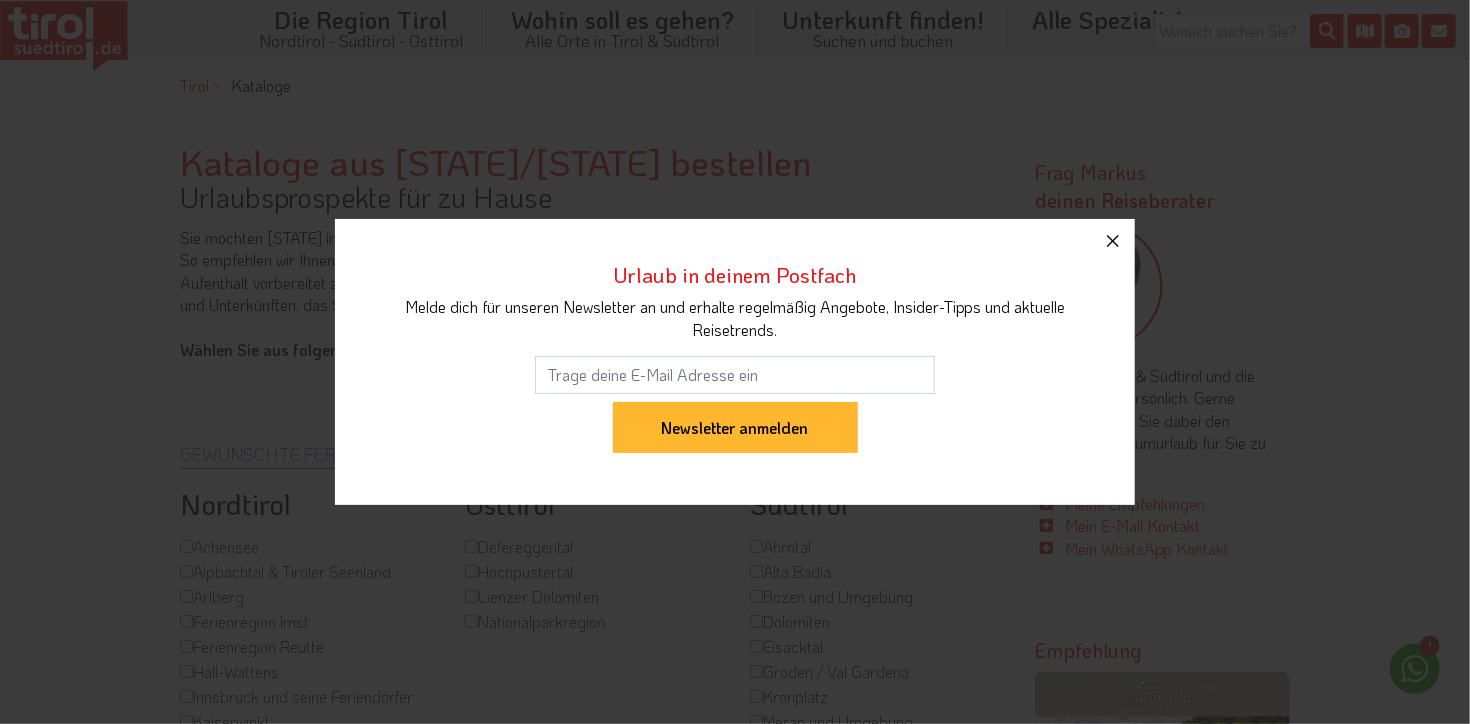 click 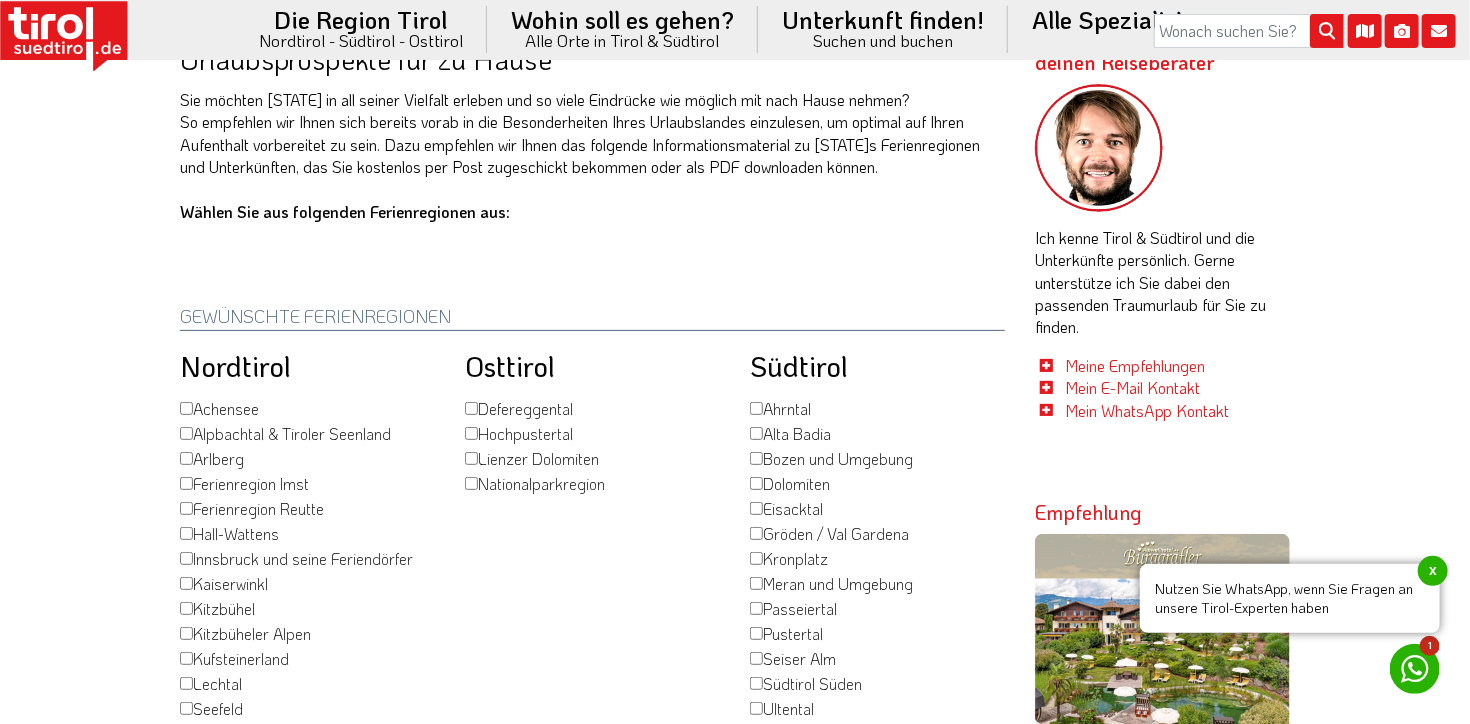 scroll, scrollTop: 211, scrollLeft: 0, axis: vertical 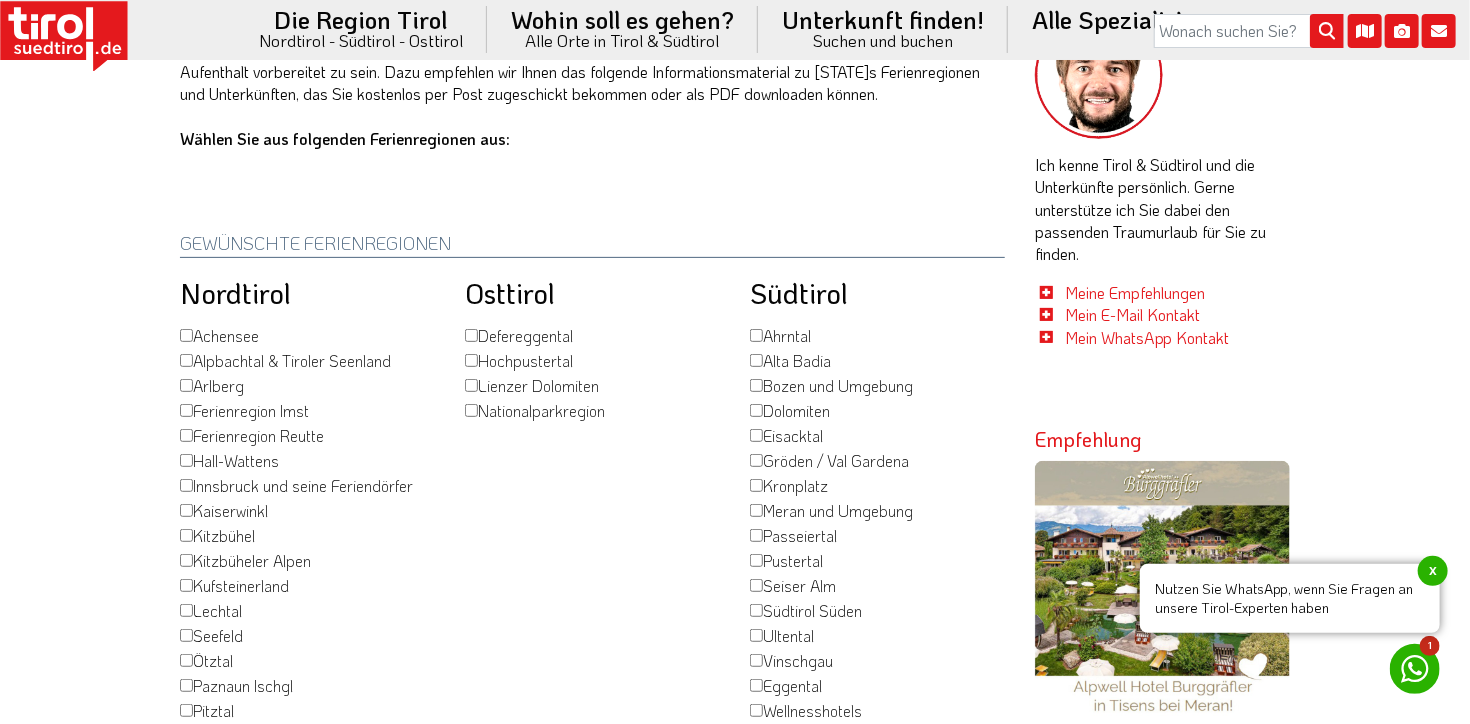 click on "Bozen und Umgebung" at bounding box center (756, 385) 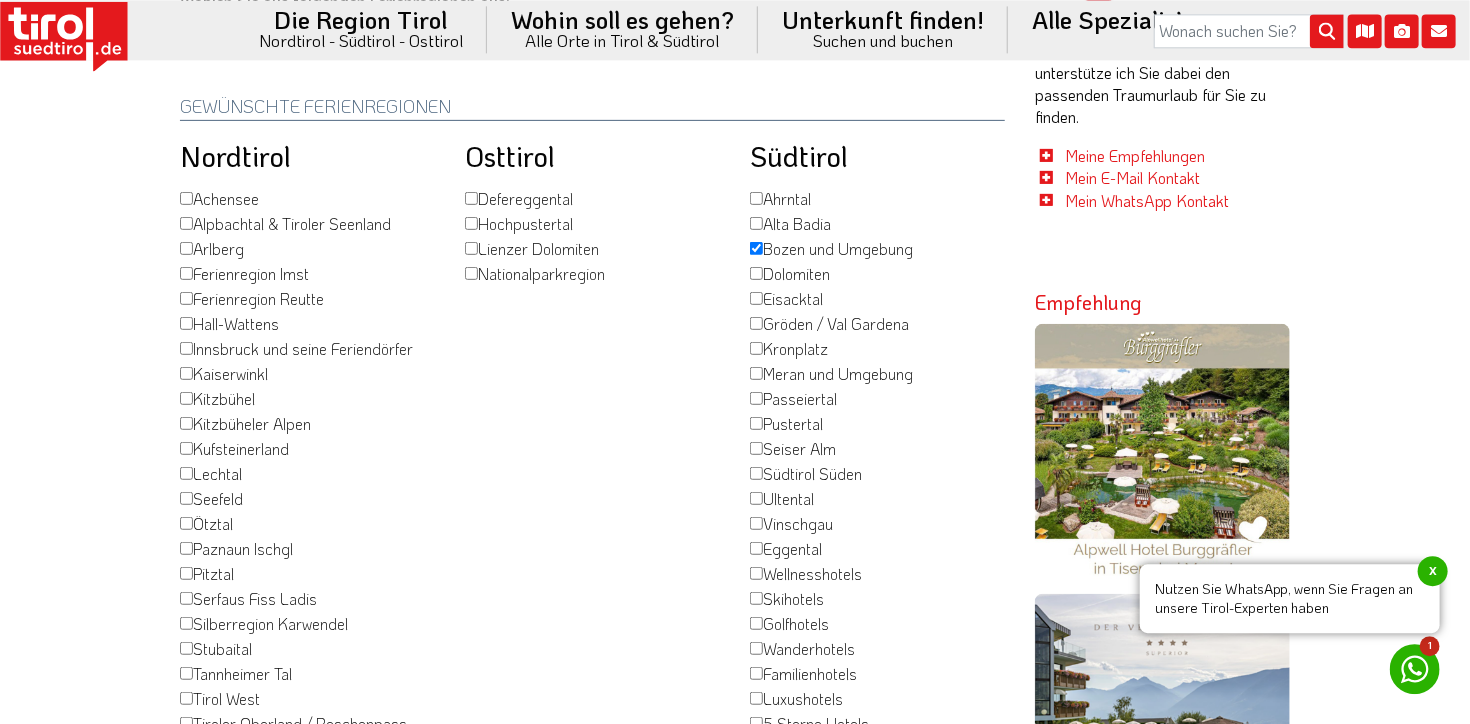 scroll, scrollTop: 422, scrollLeft: 0, axis: vertical 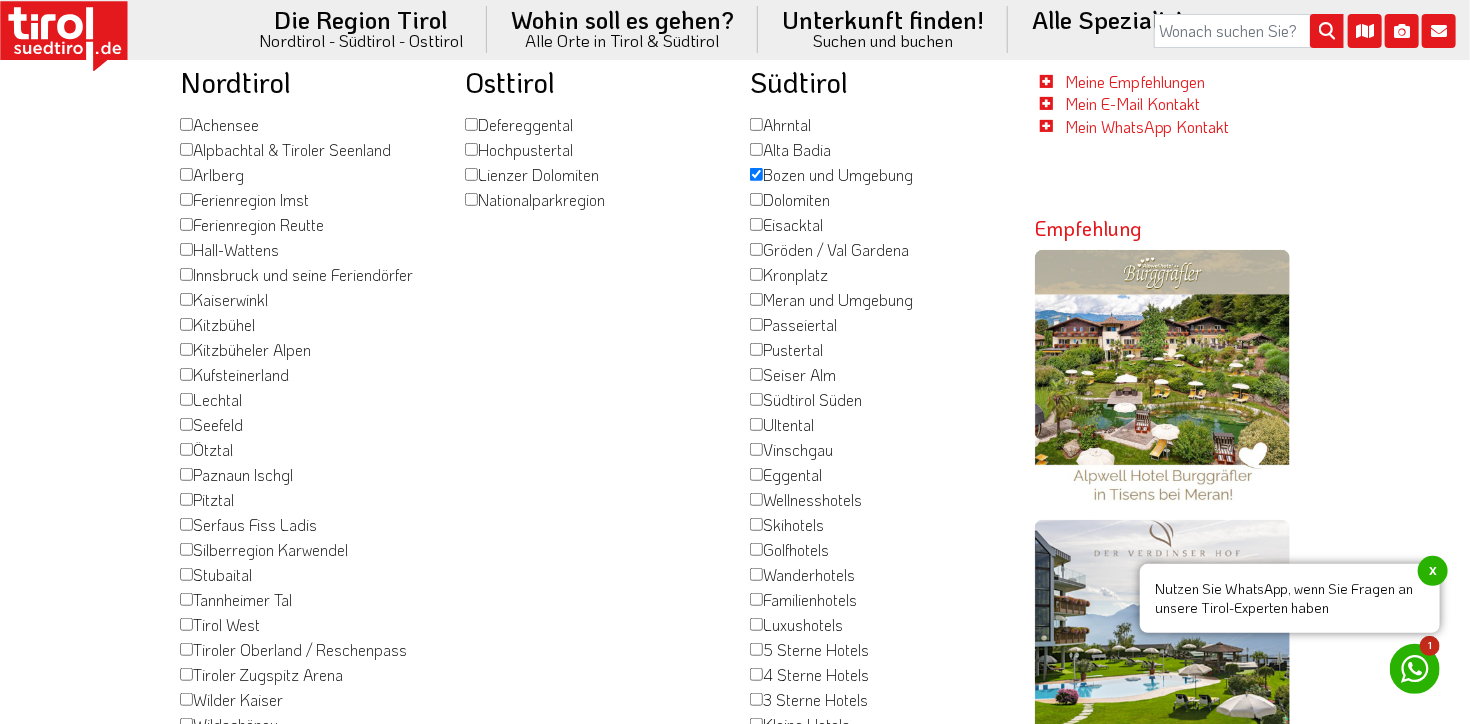 click on "Wellnesshotels" at bounding box center [756, 499] 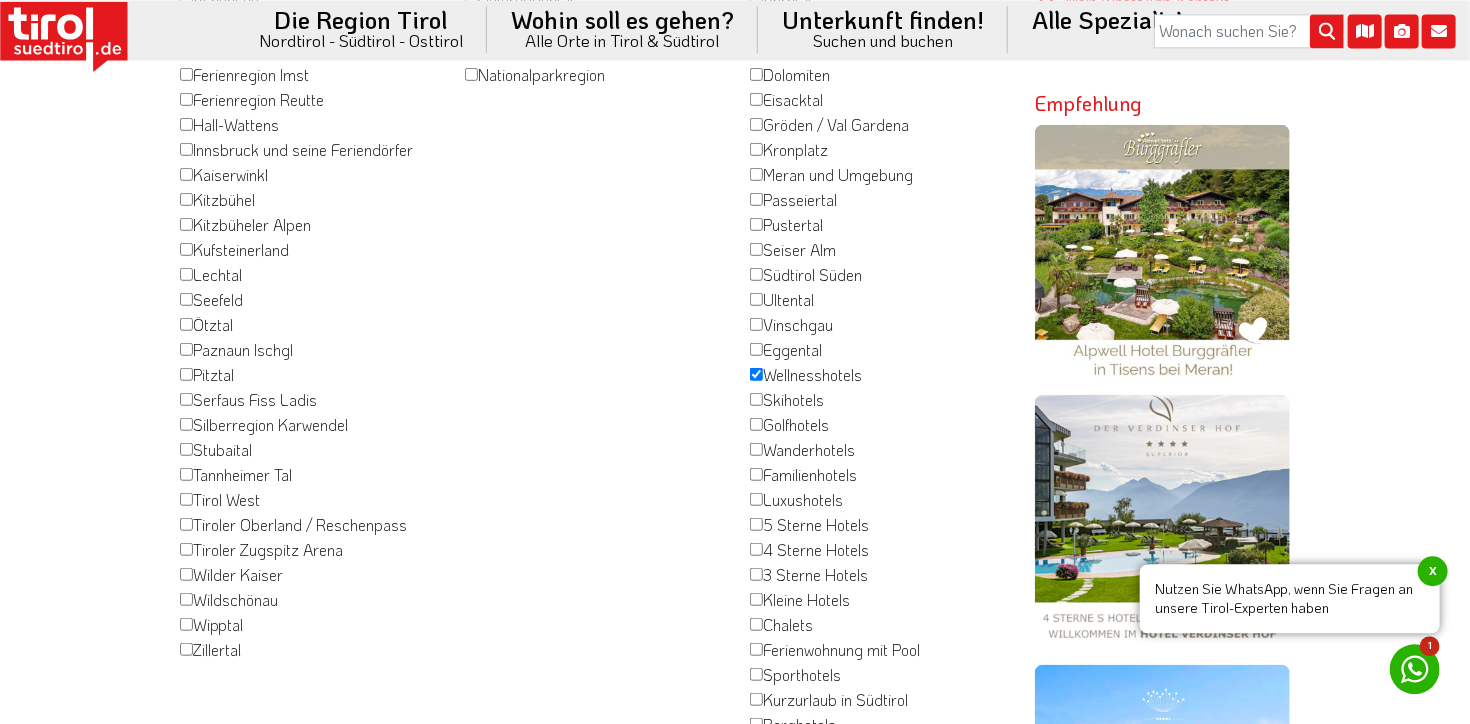 scroll, scrollTop: 633, scrollLeft: 0, axis: vertical 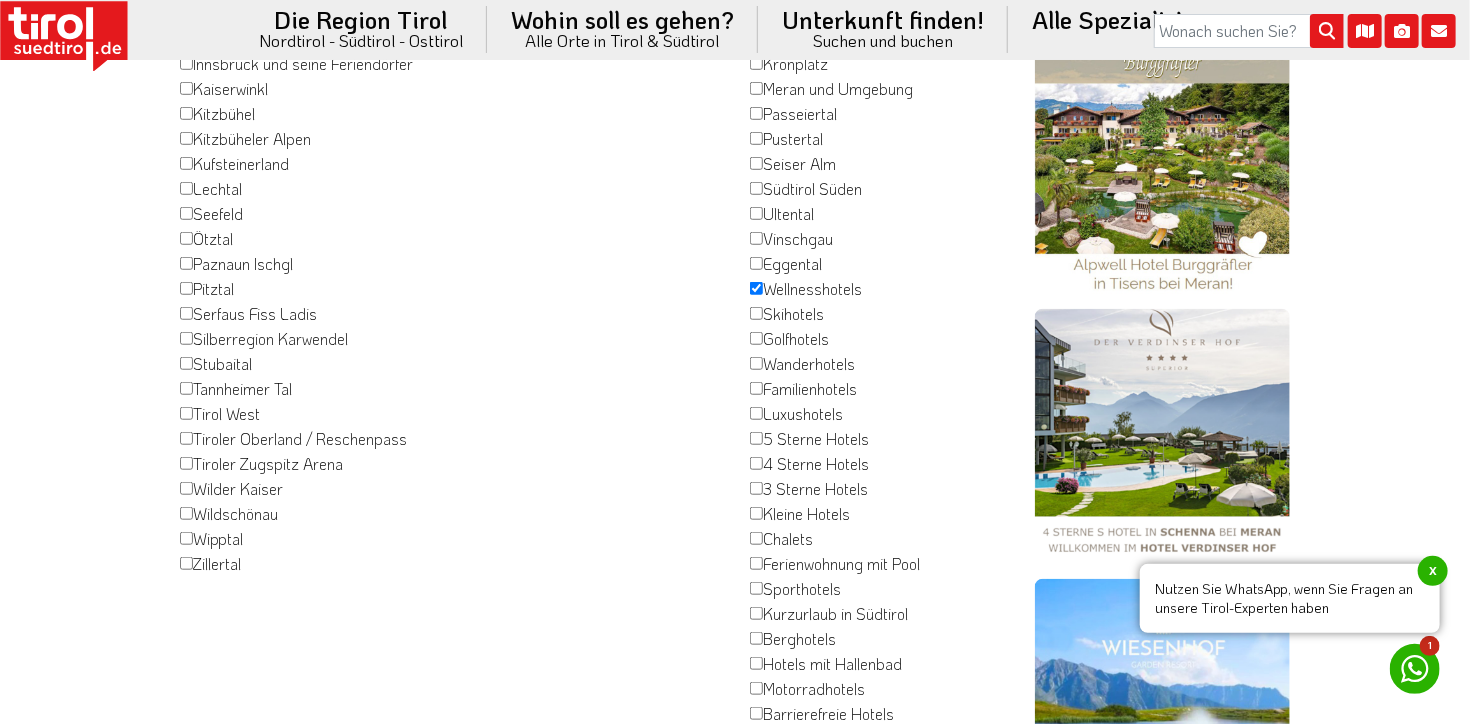 click on "5 Sterne Hotels" at bounding box center (756, 438) 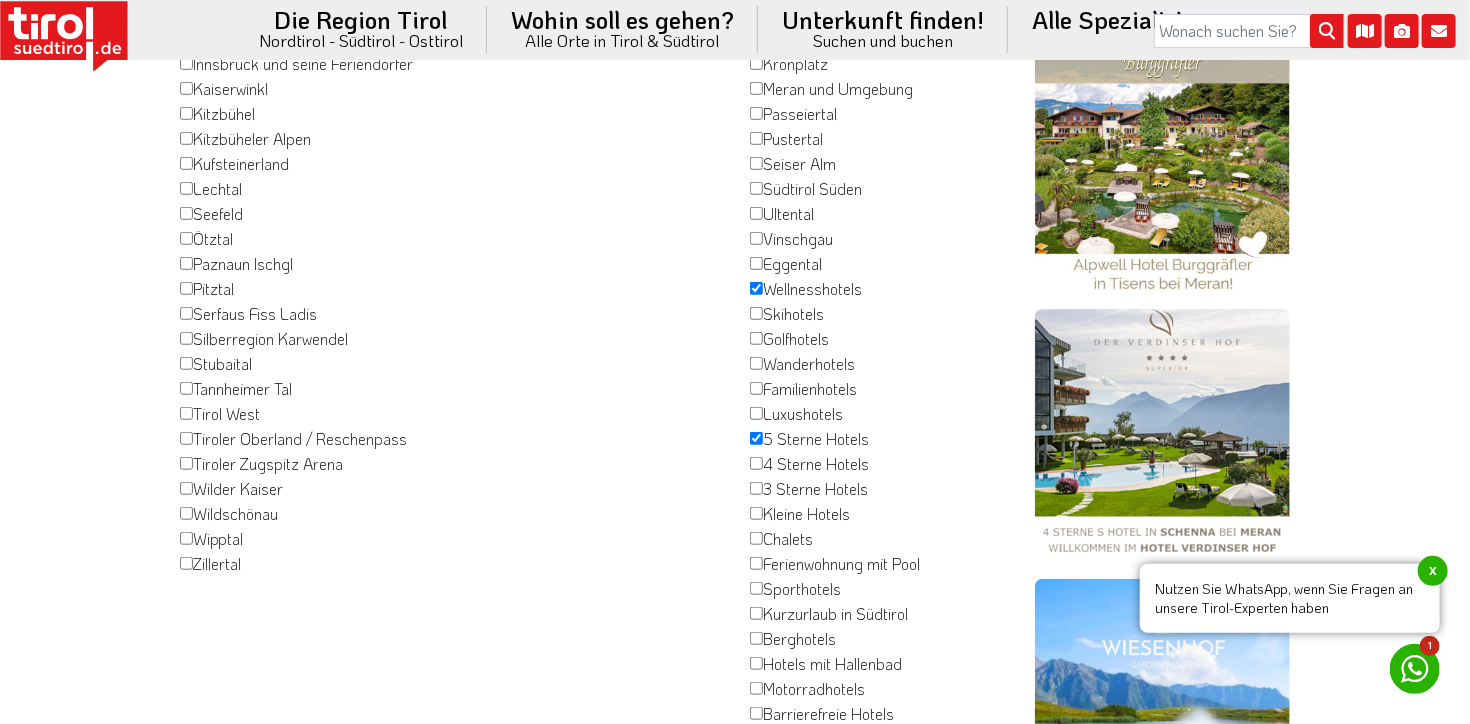 click on "4 Sterne Hotels" at bounding box center [756, 463] 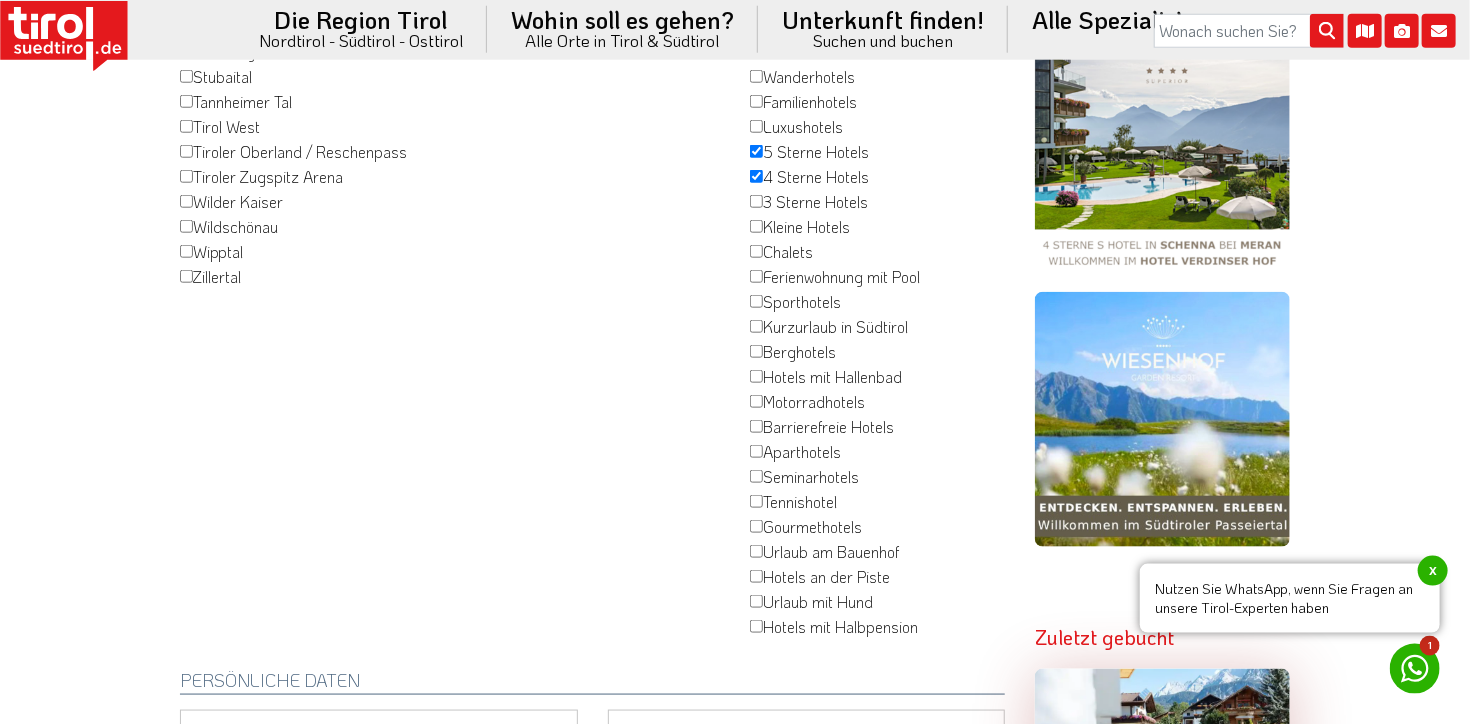 scroll, scrollTop: 950, scrollLeft: 0, axis: vertical 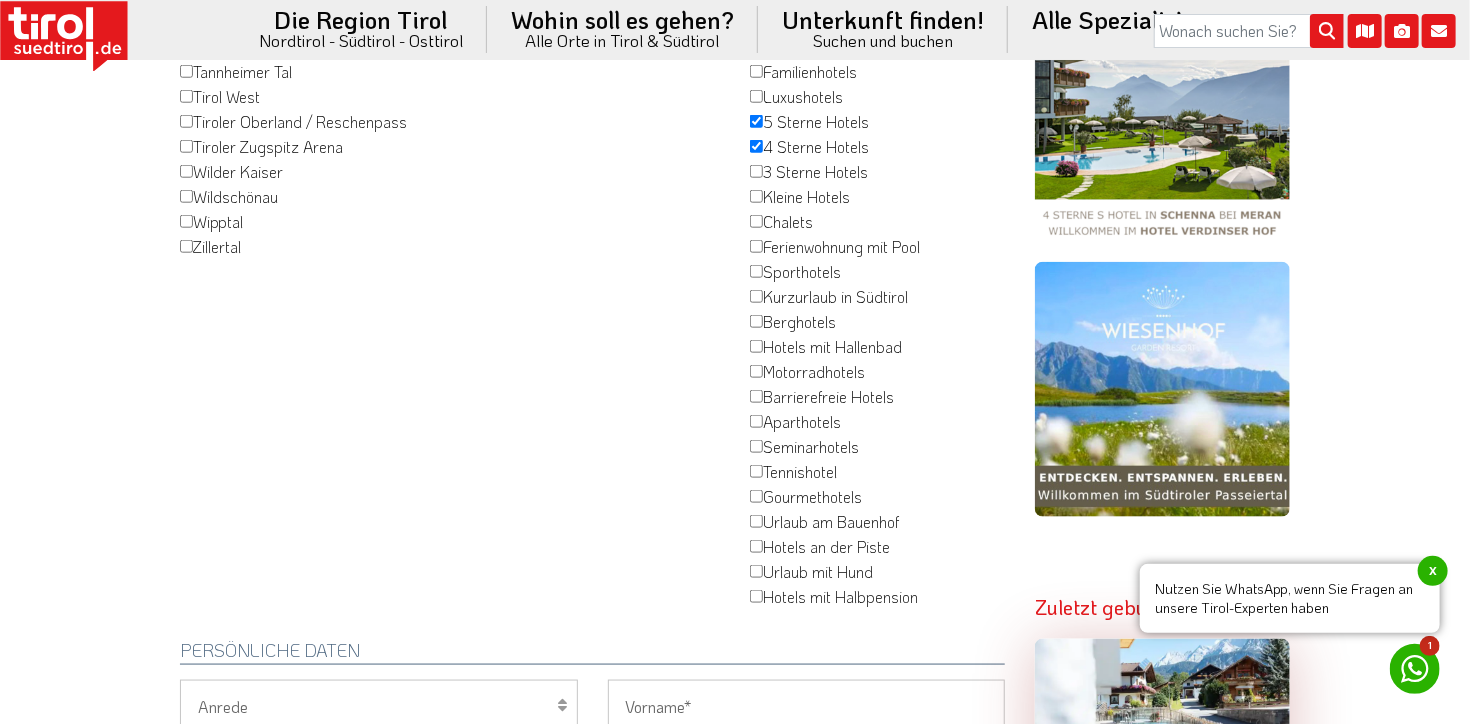 click on "Gourmethotels" at bounding box center (756, 496) 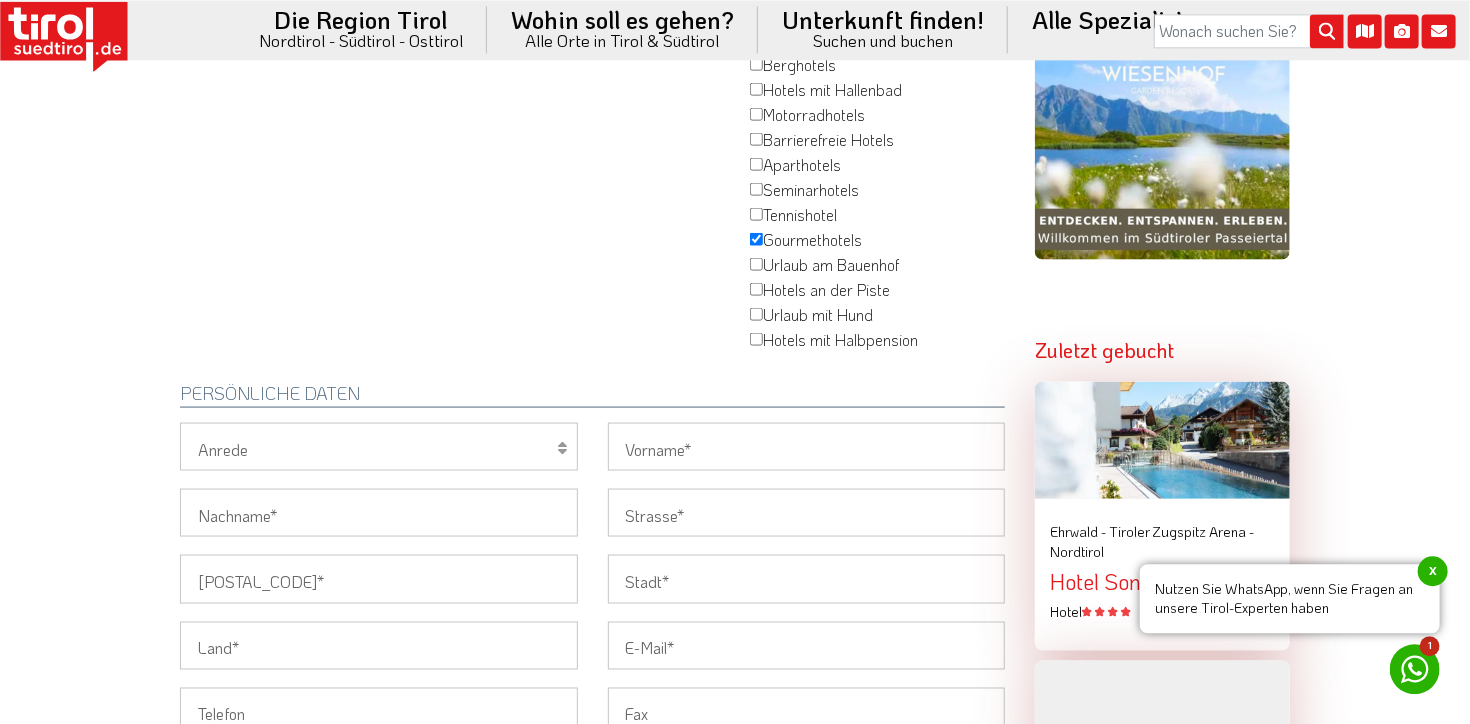 scroll, scrollTop: 1267, scrollLeft: 0, axis: vertical 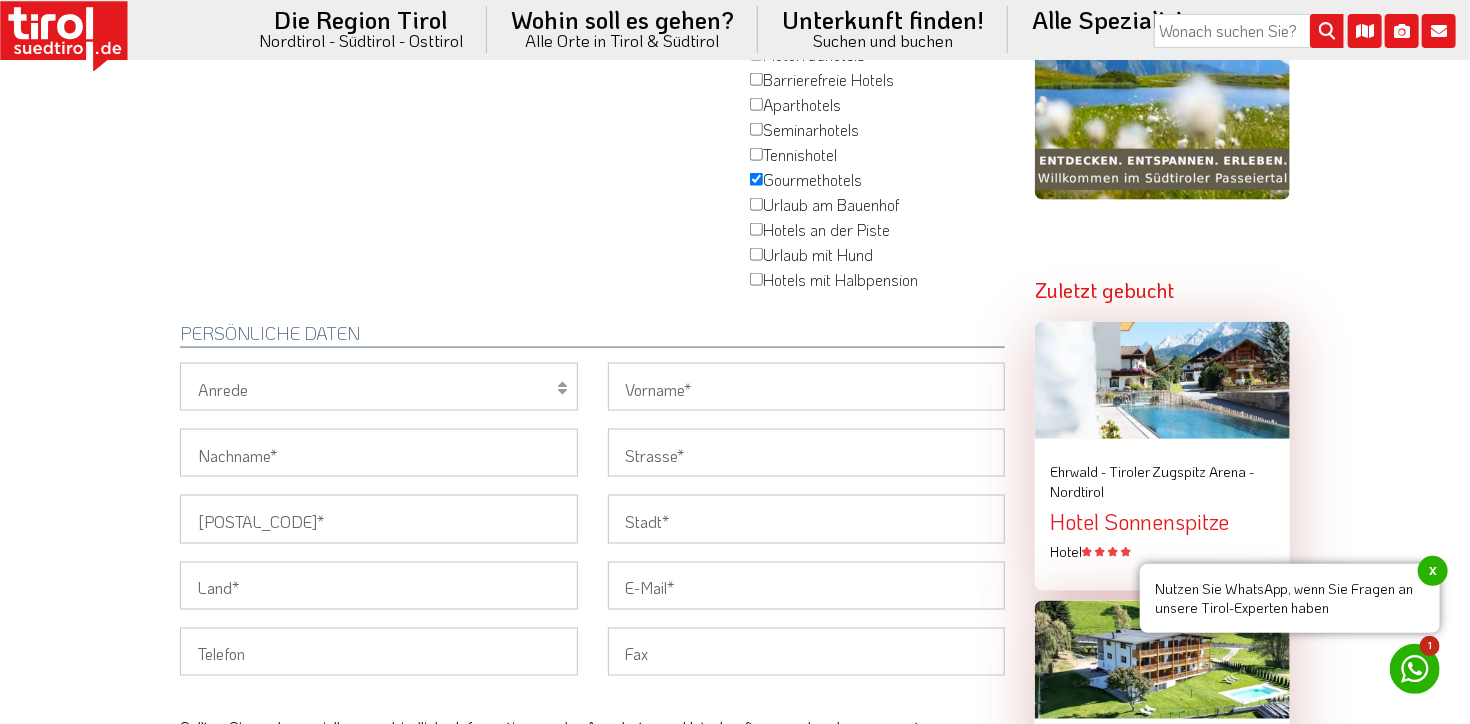 click at bounding box center (563, 388) 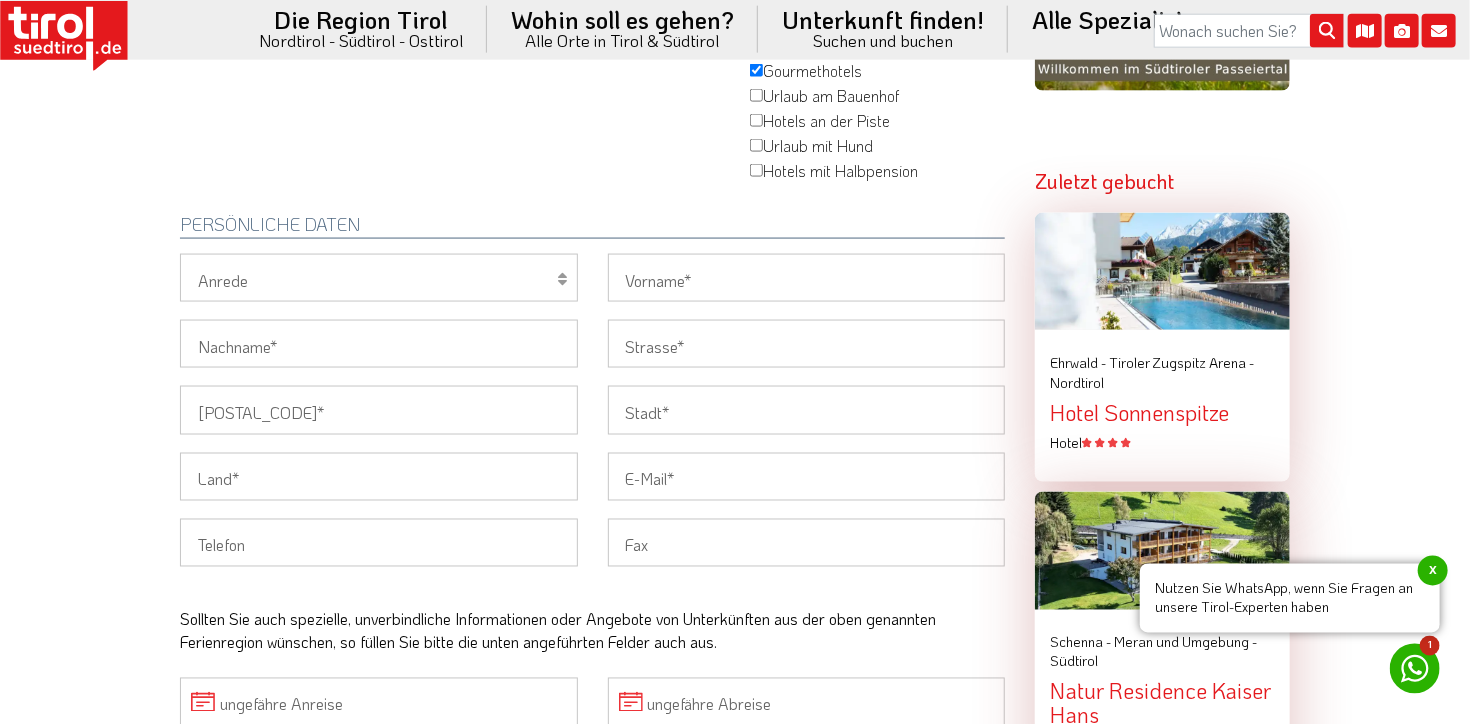 scroll, scrollTop: 1267, scrollLeft: 0, axis: vertical 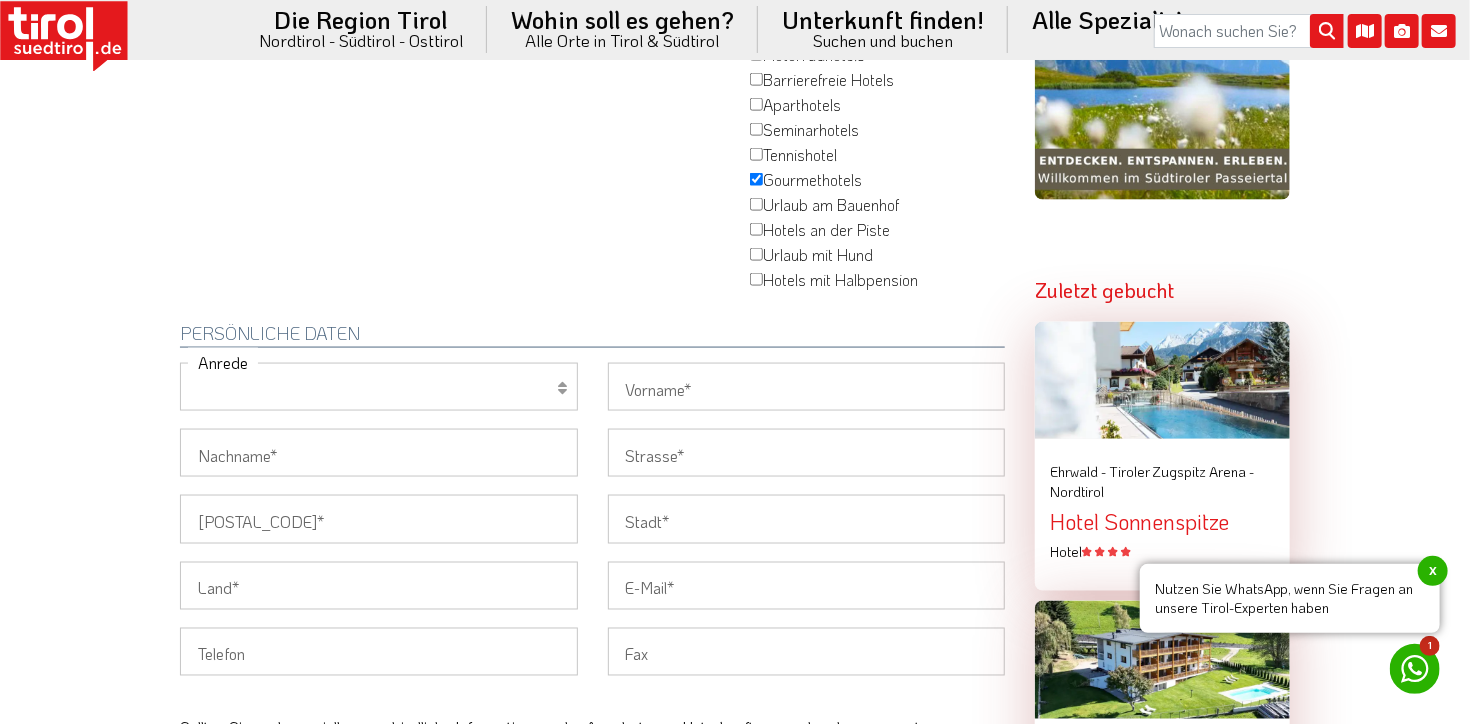 click on "Herr Frau Familie" at bounding box center (379, 387) 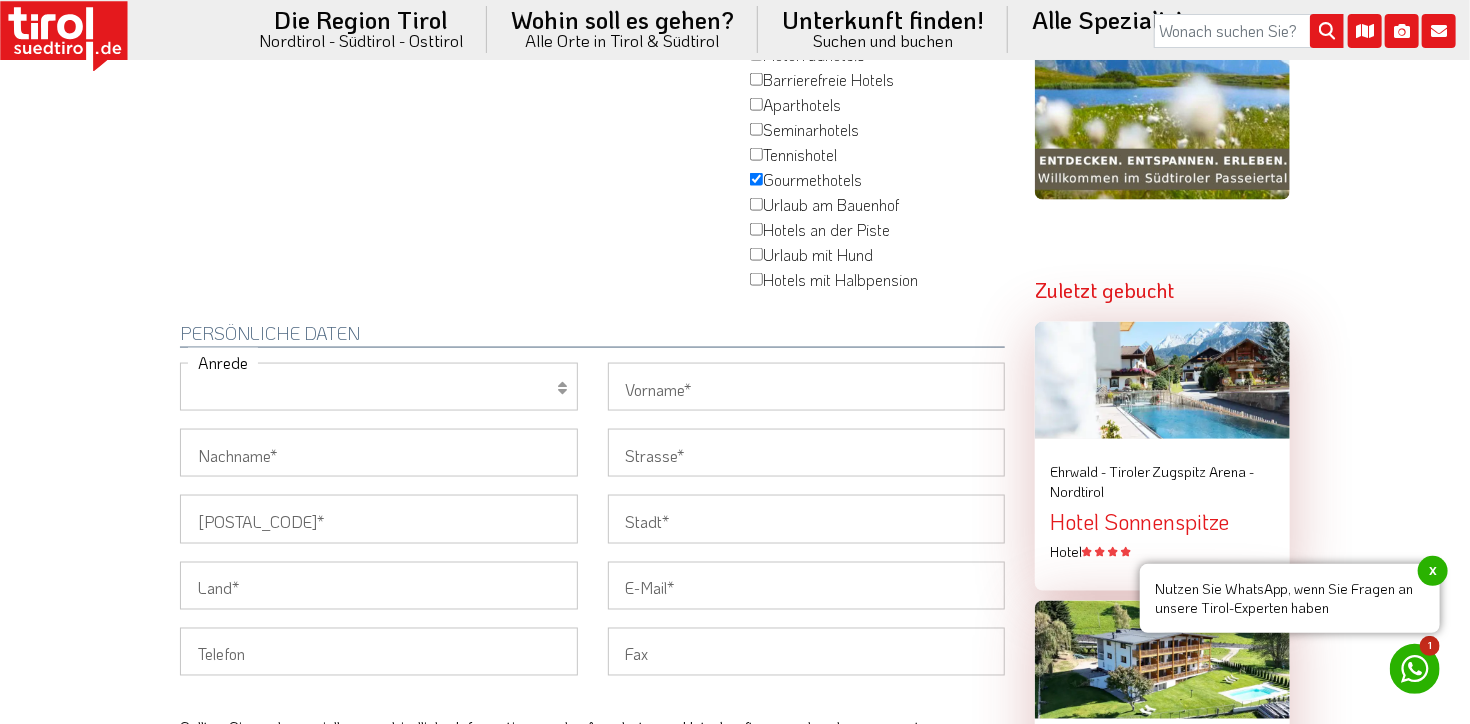 select on "Frau" 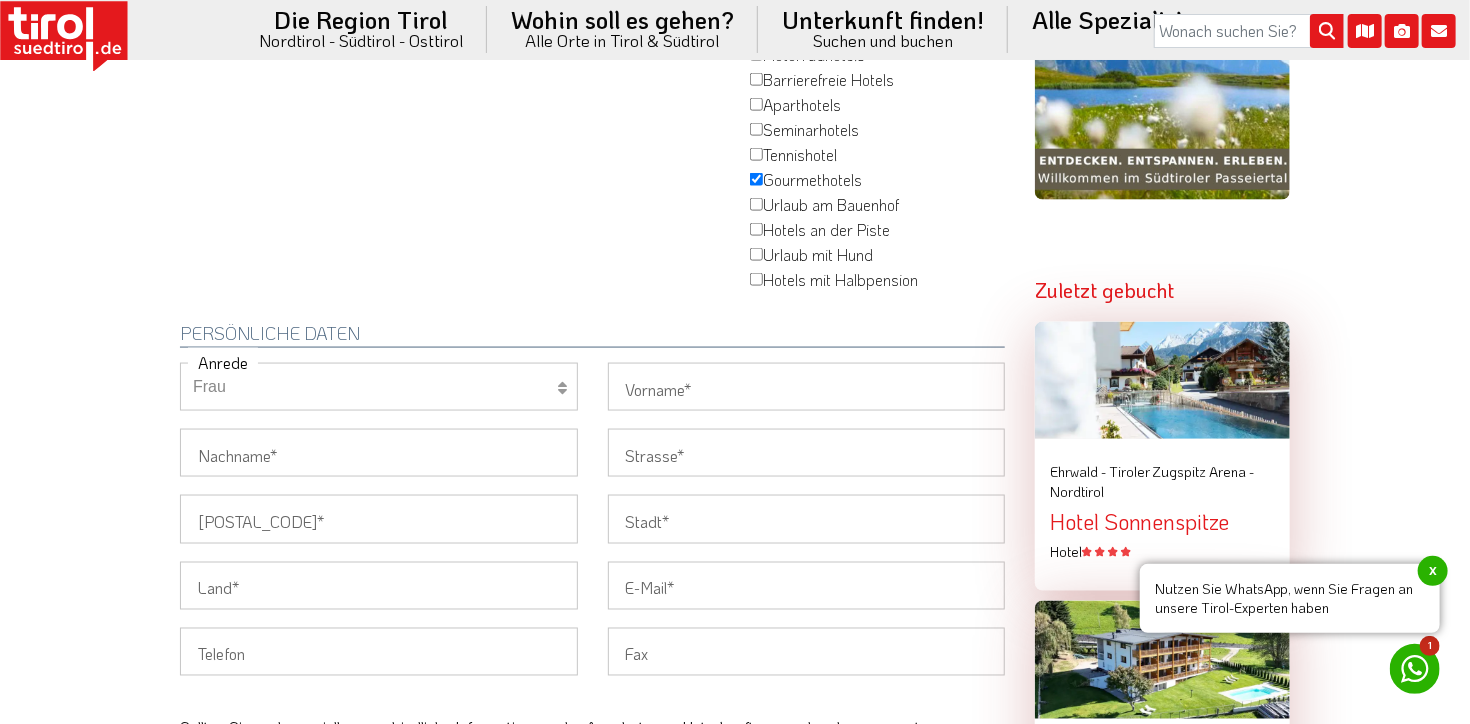 click on "Frau" at bounding box center [0, 0] 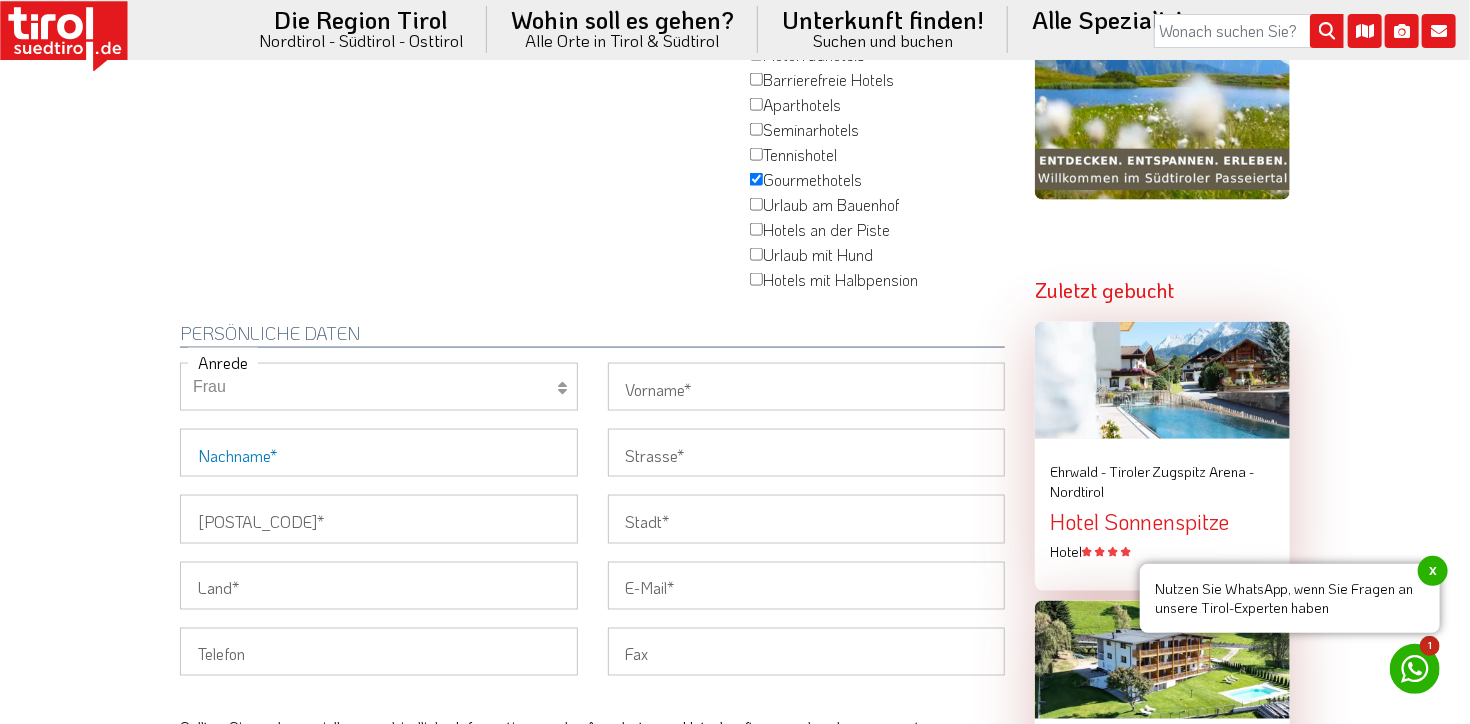 click on "Nachname" at bounding box center (379, 453) 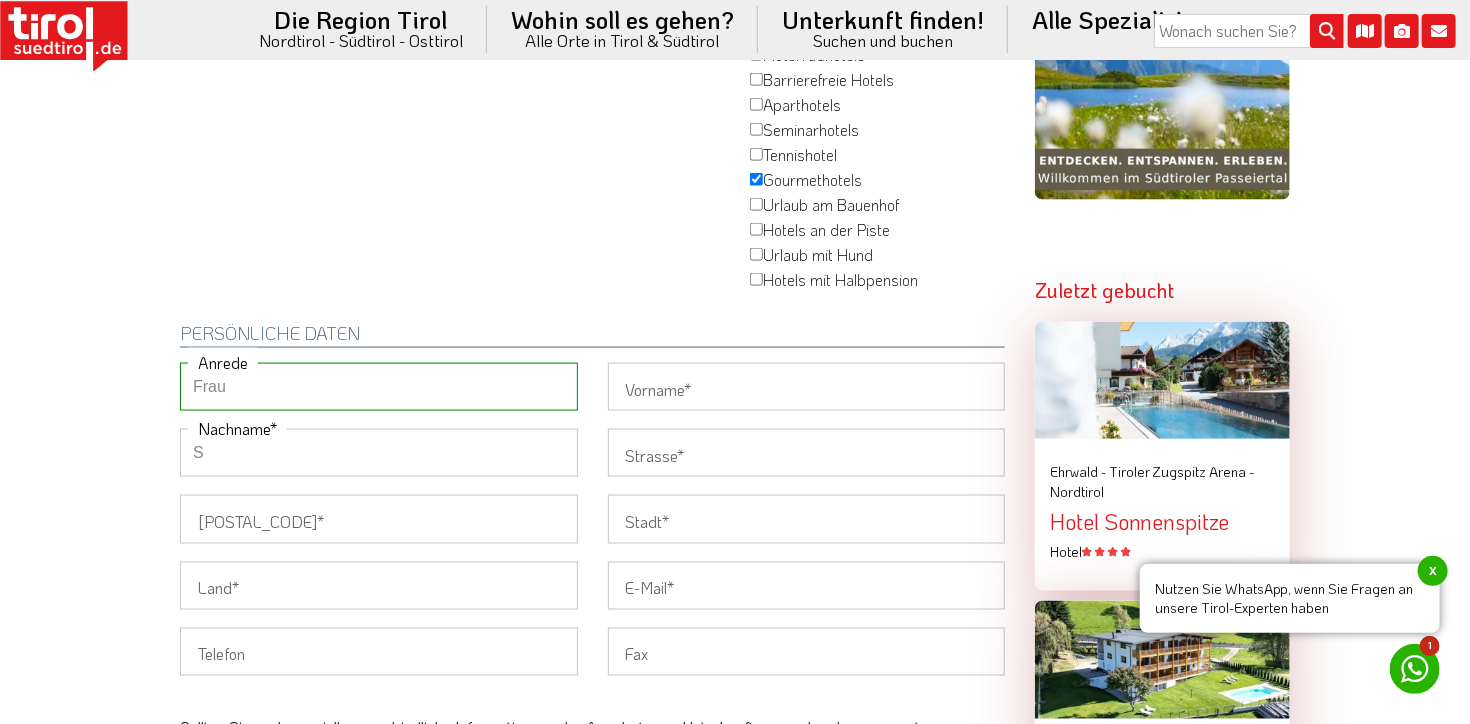 type on "S" 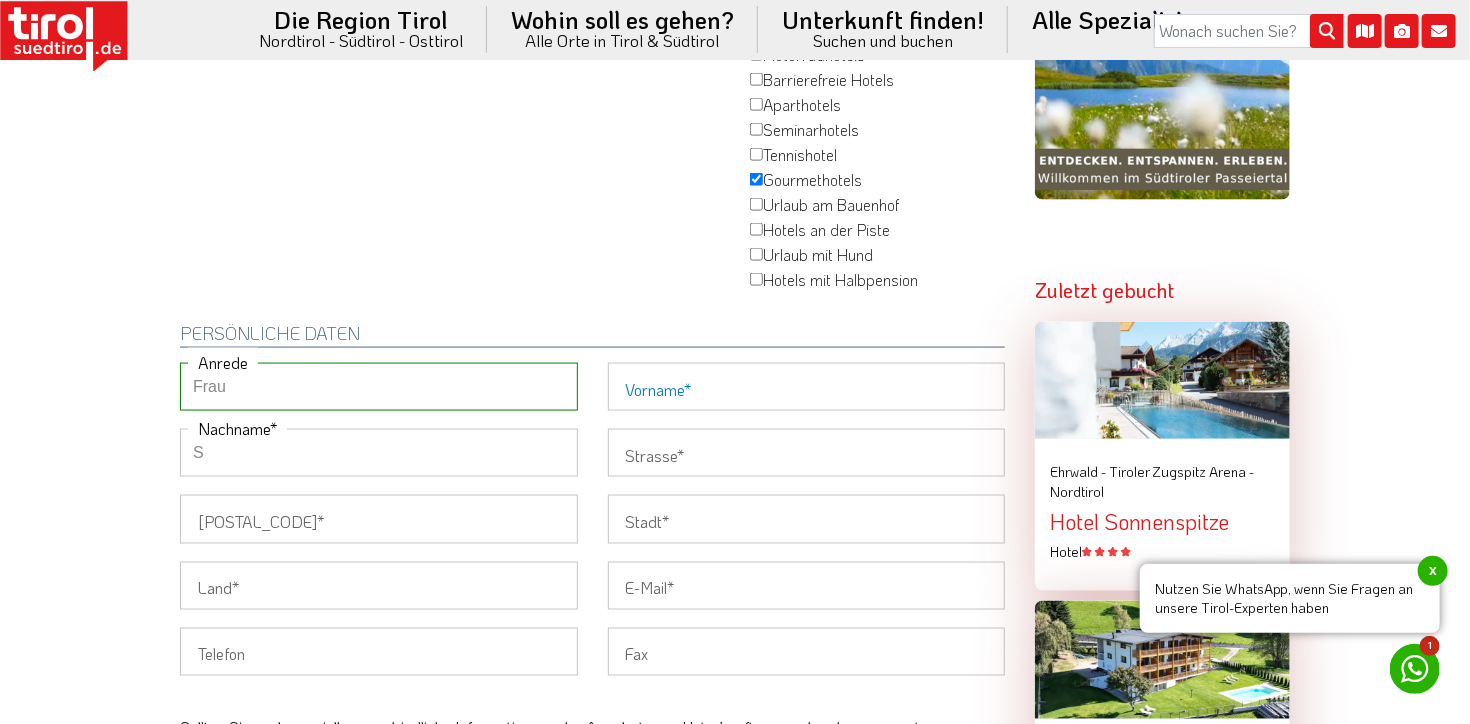 type on "[FIRST]" 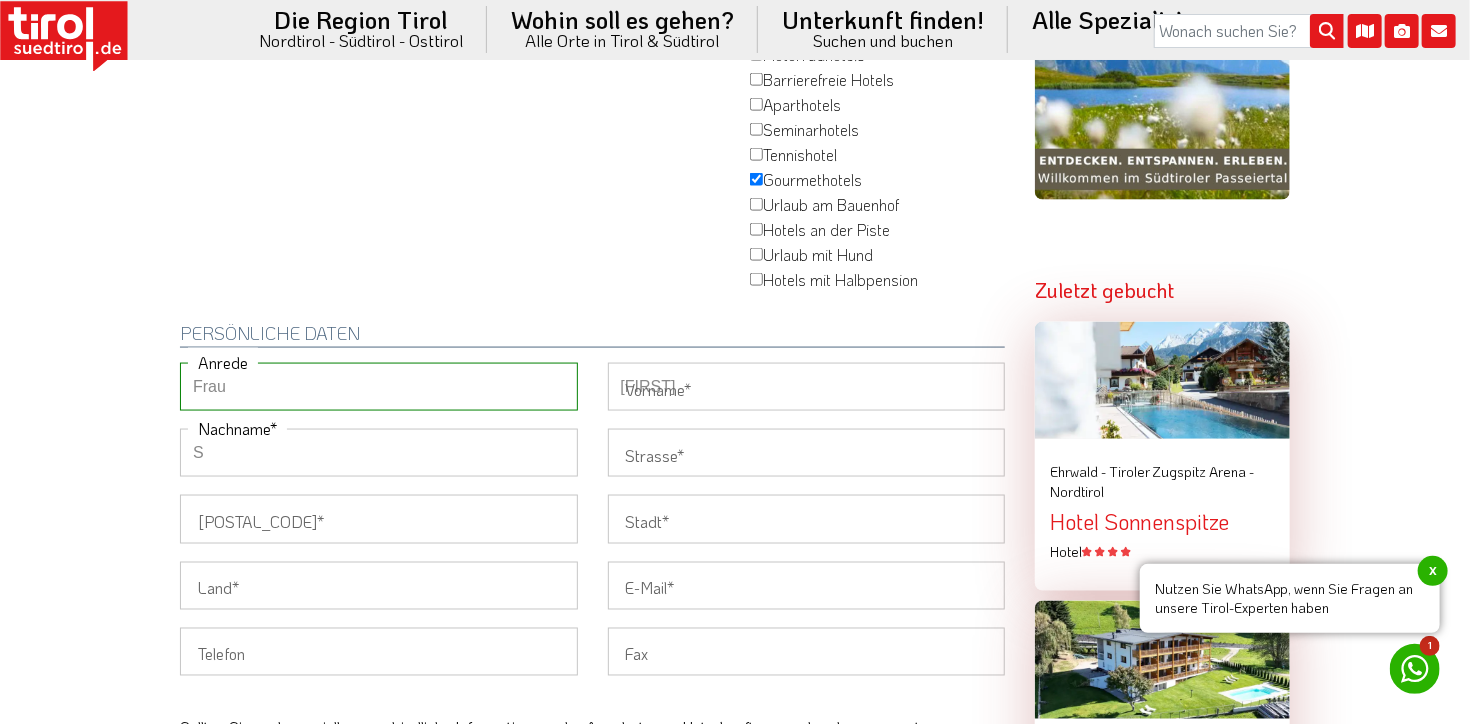 type on "[LAST]" 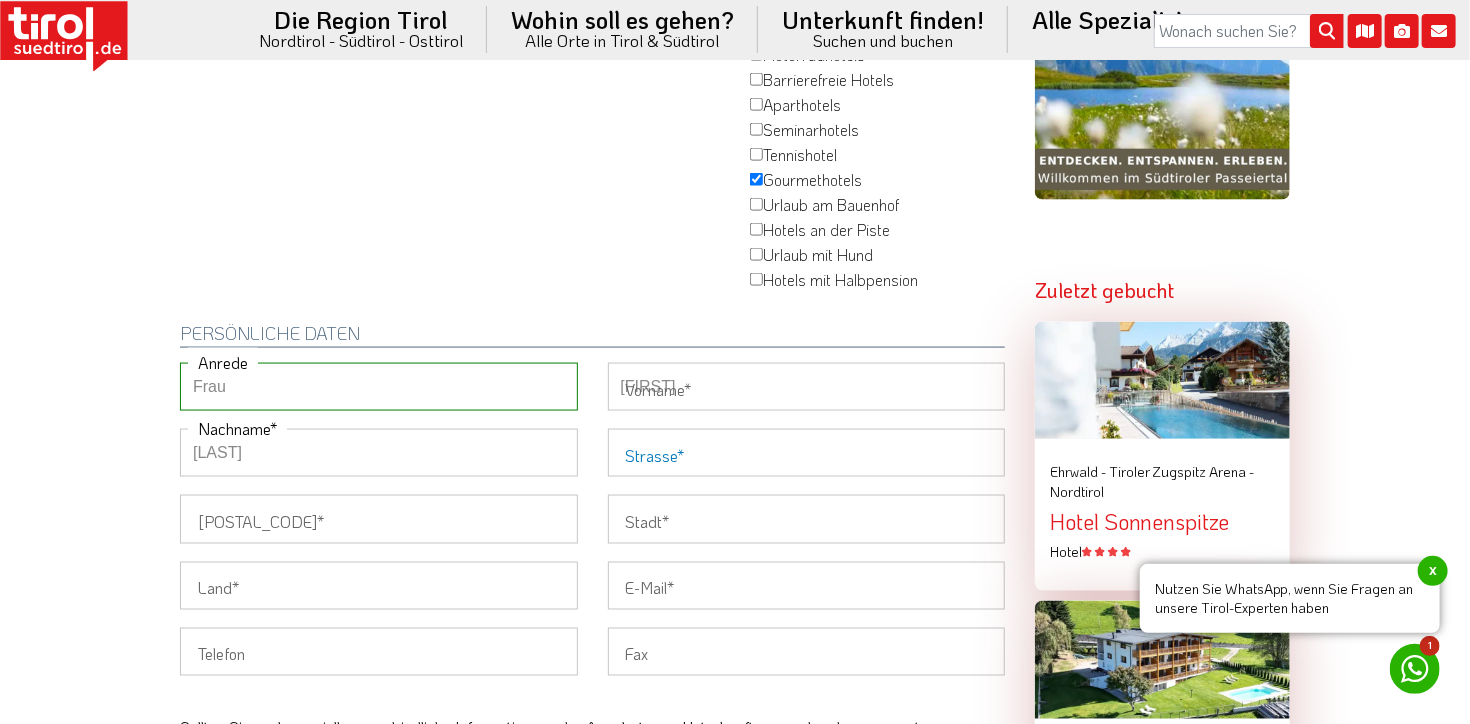 type on "[STREET_NAME] [NUMBER]" 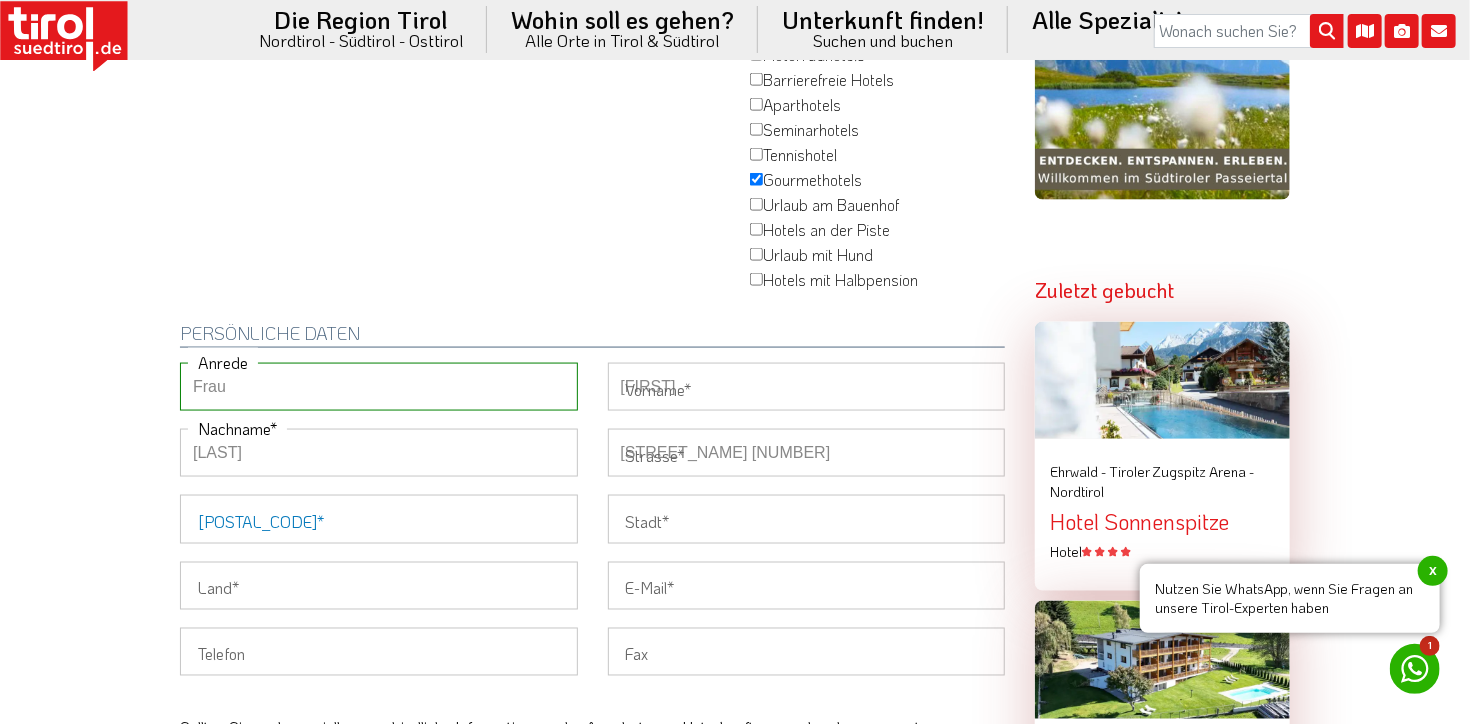 type on "[POSTAL_CODE]" 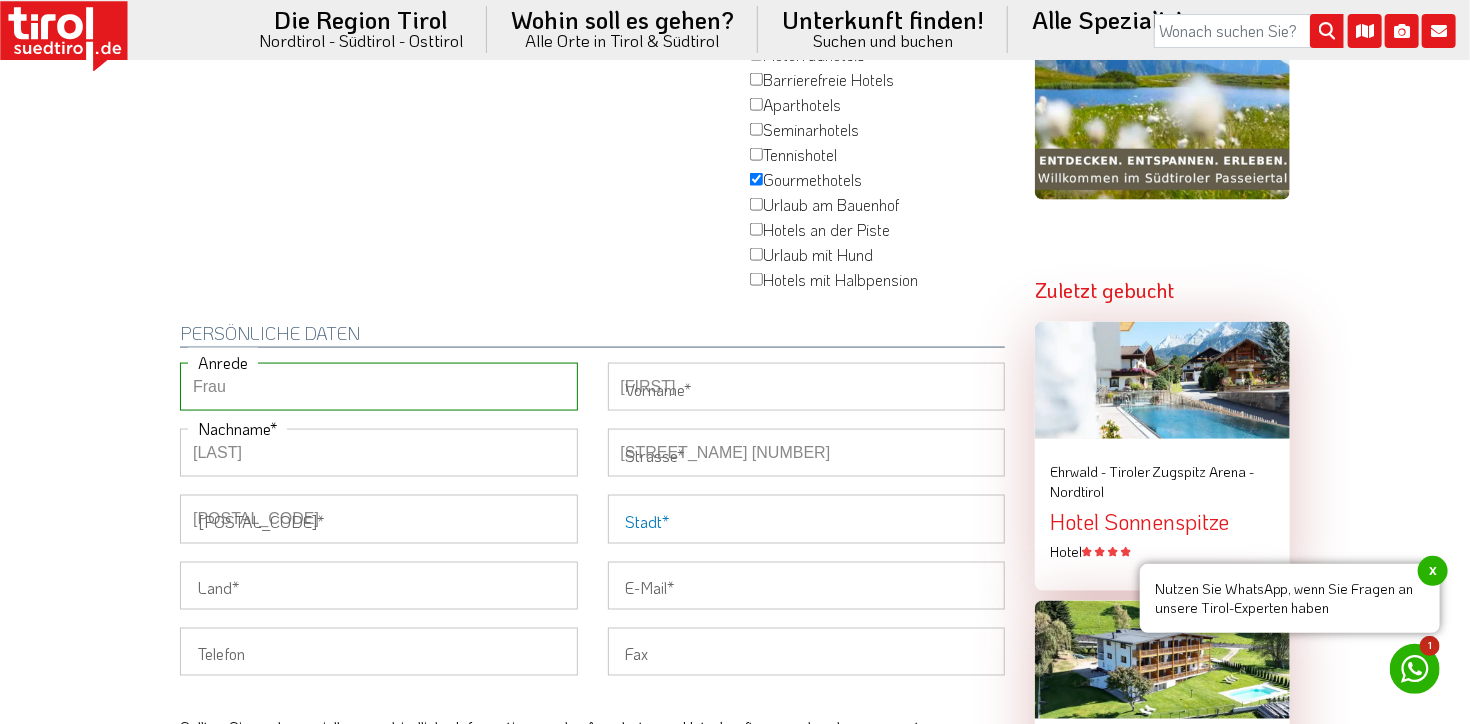 type on "[CITY]" 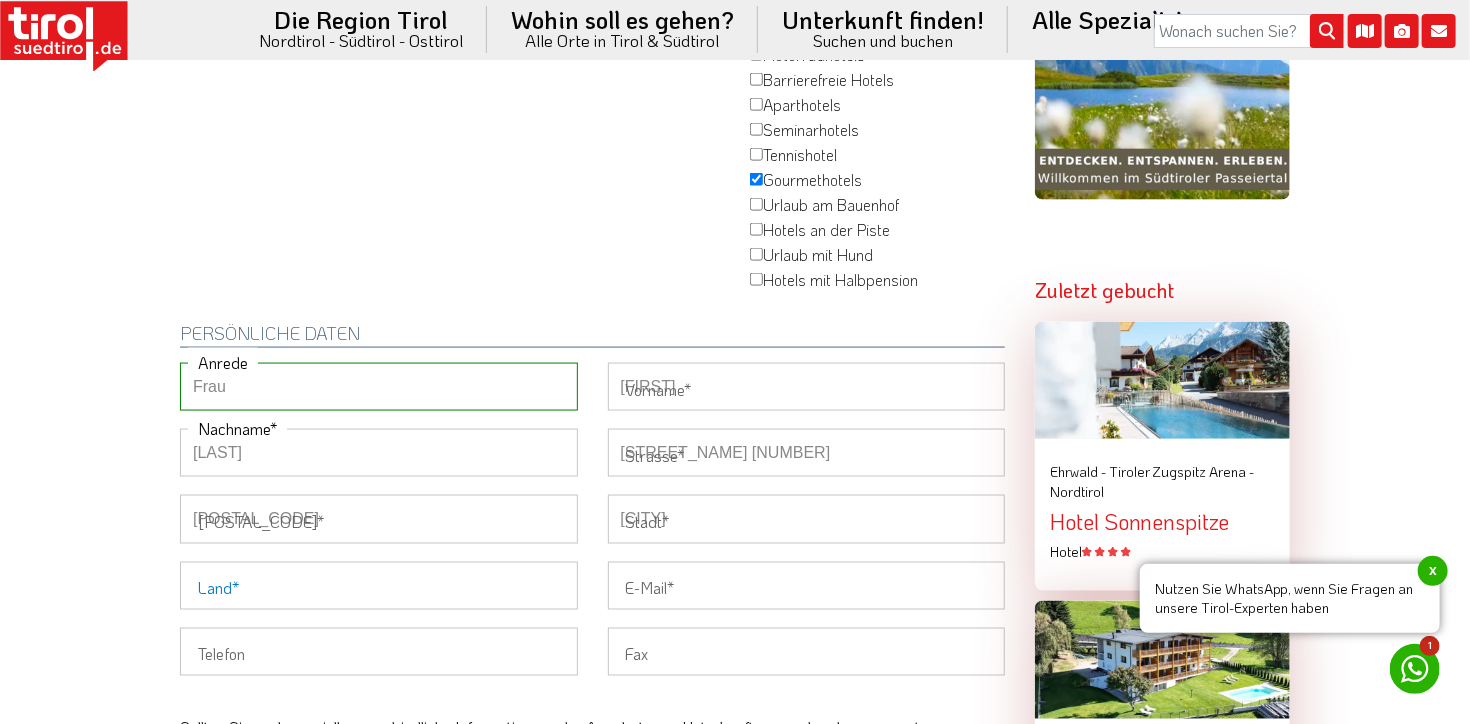 type on "DE" 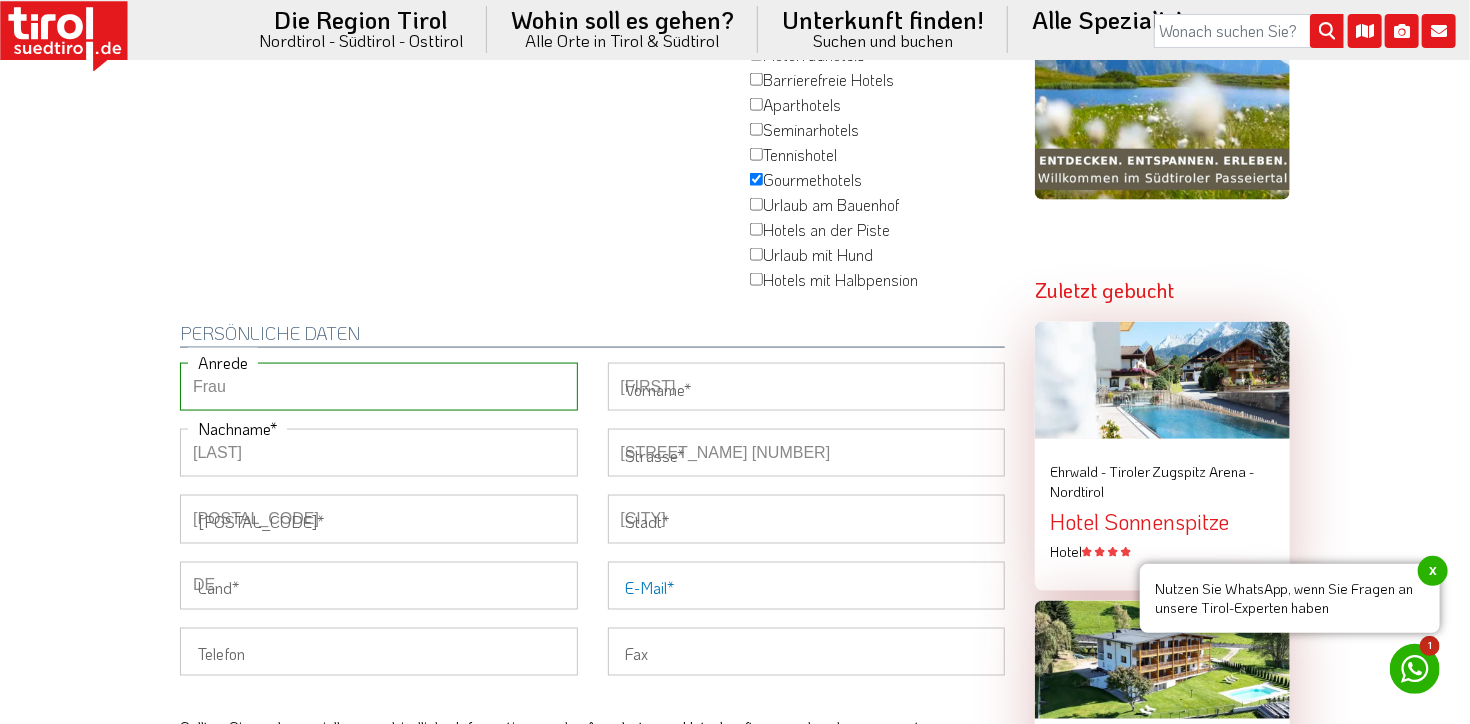type on "[FIRST].[LAST].[EMAIL]" 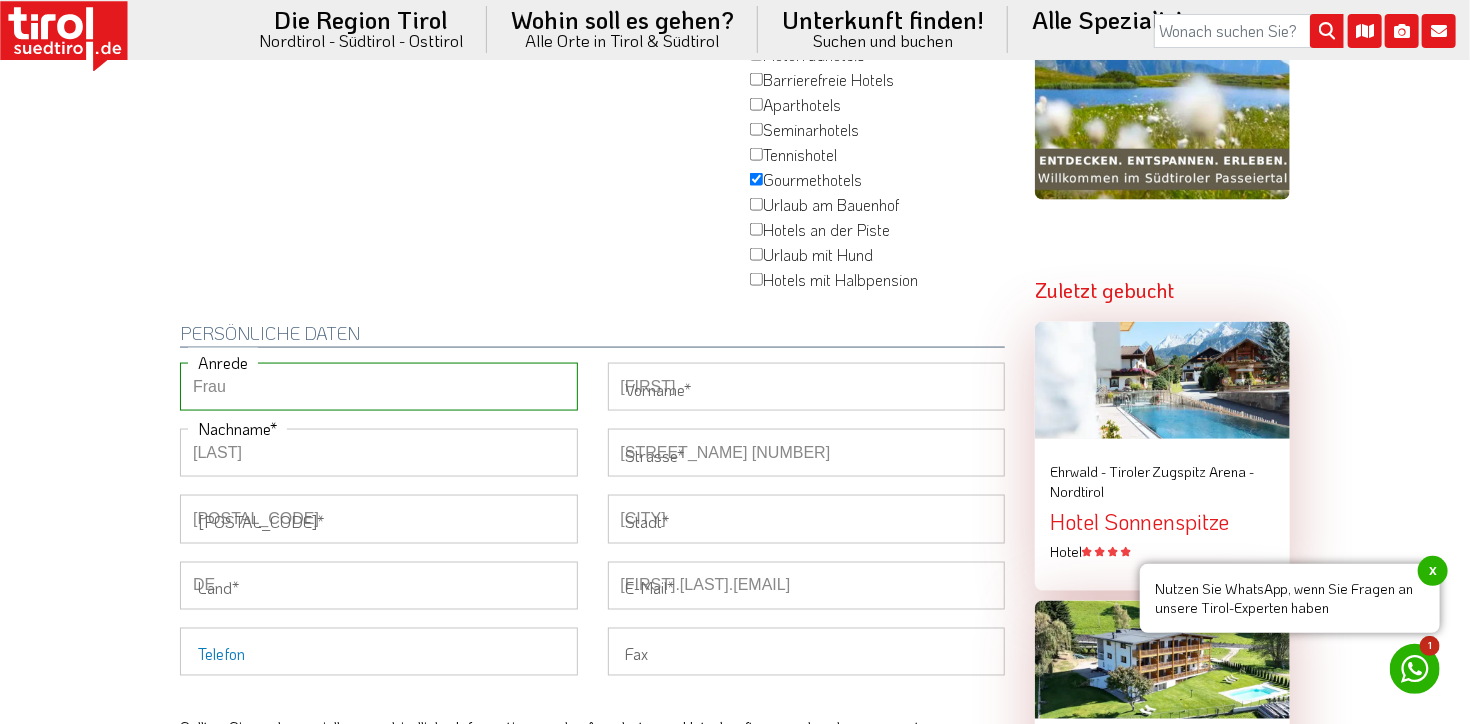 type on "[PHONE]" 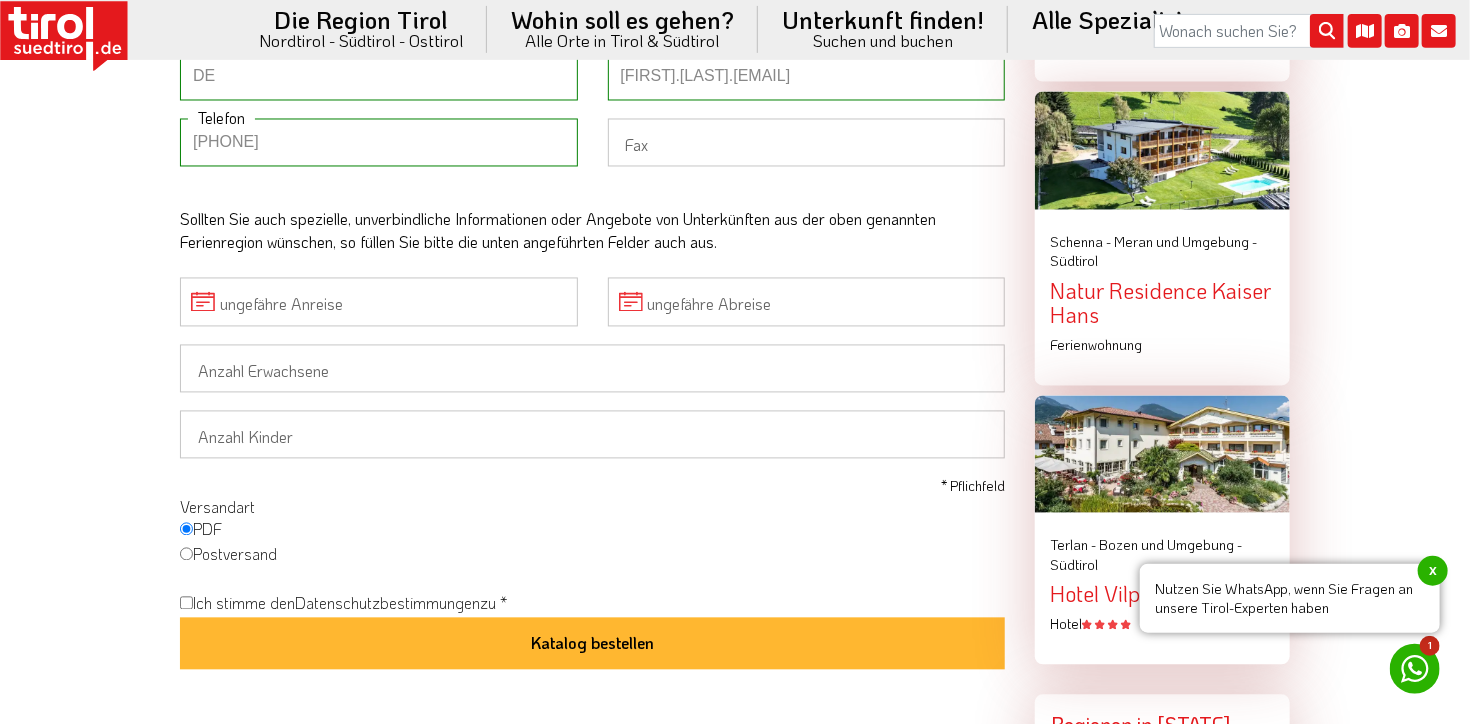 scroll, scrollTop: 1795, scrollLeft: 0, axis: vertical 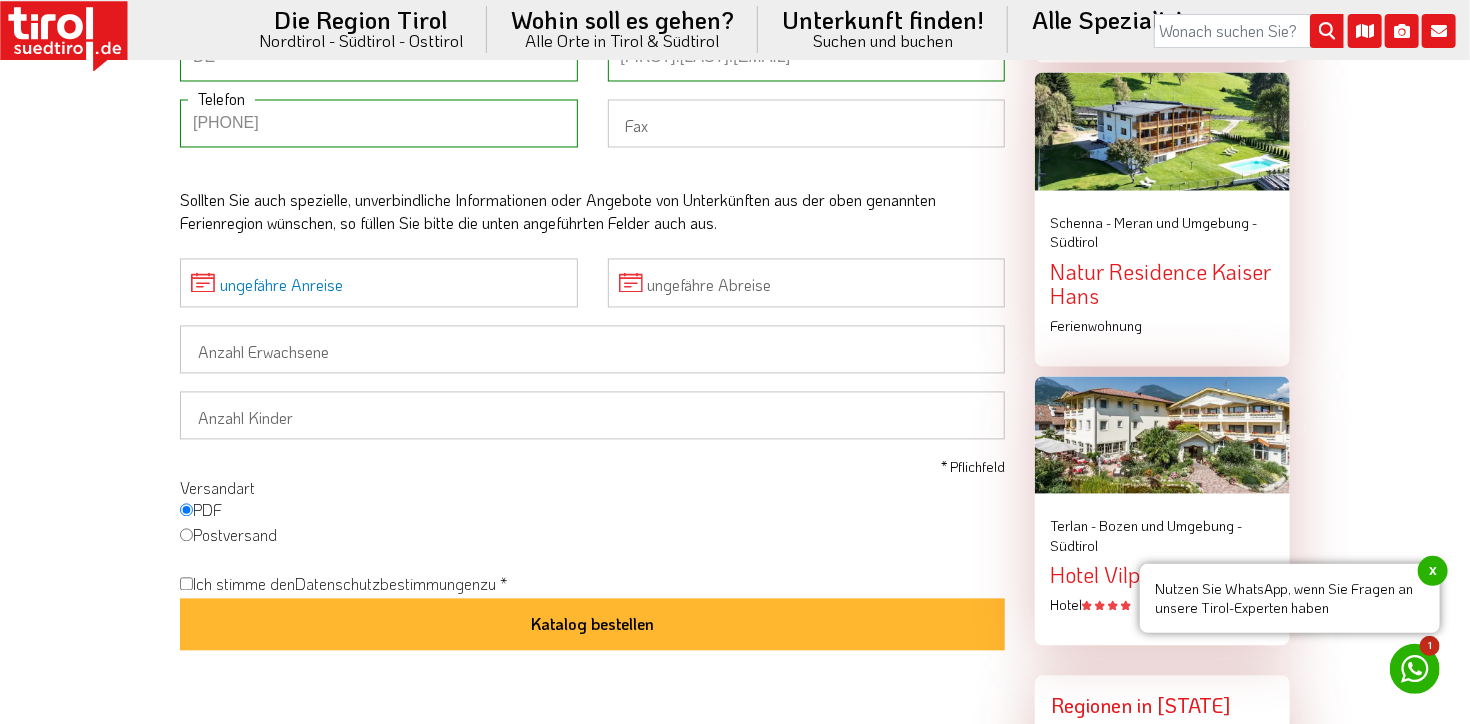 click on "ungefähre Anreise" at bounding box center (379, 283) 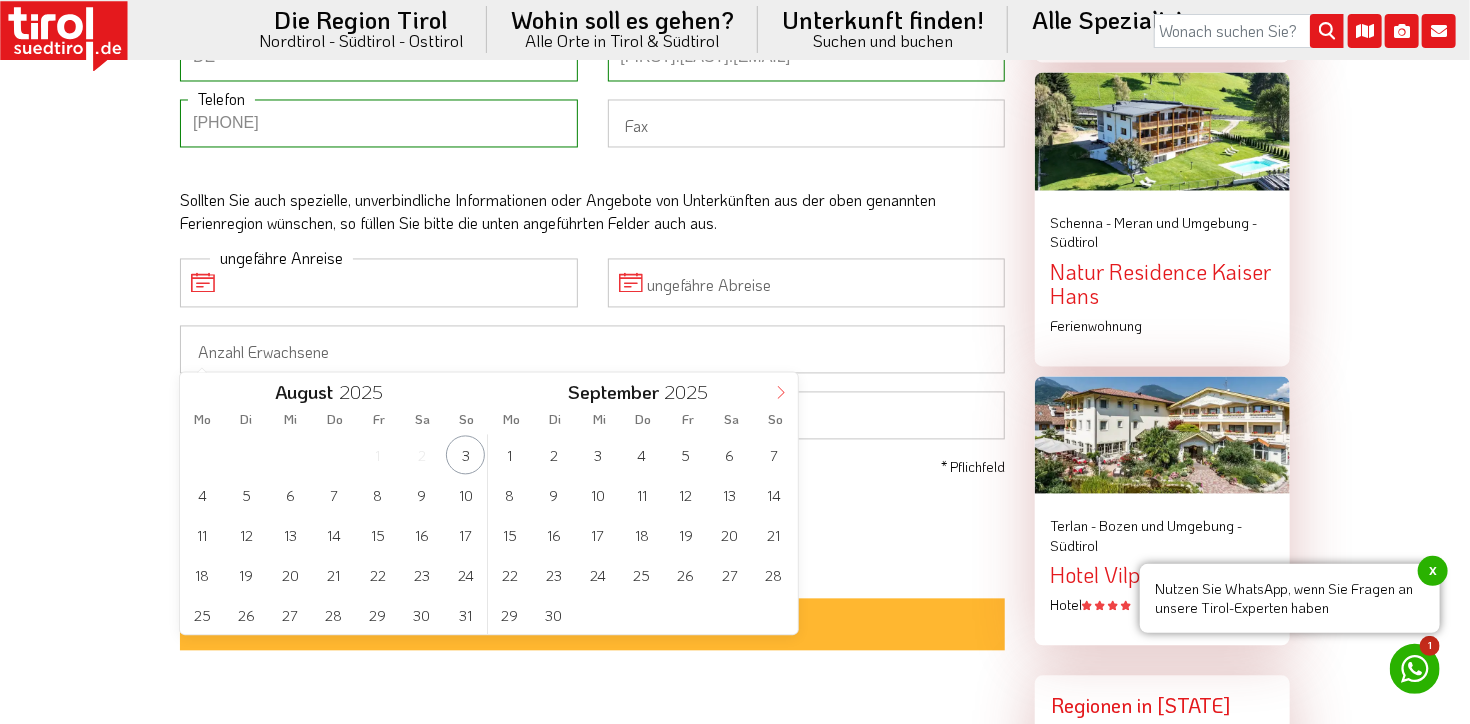 click 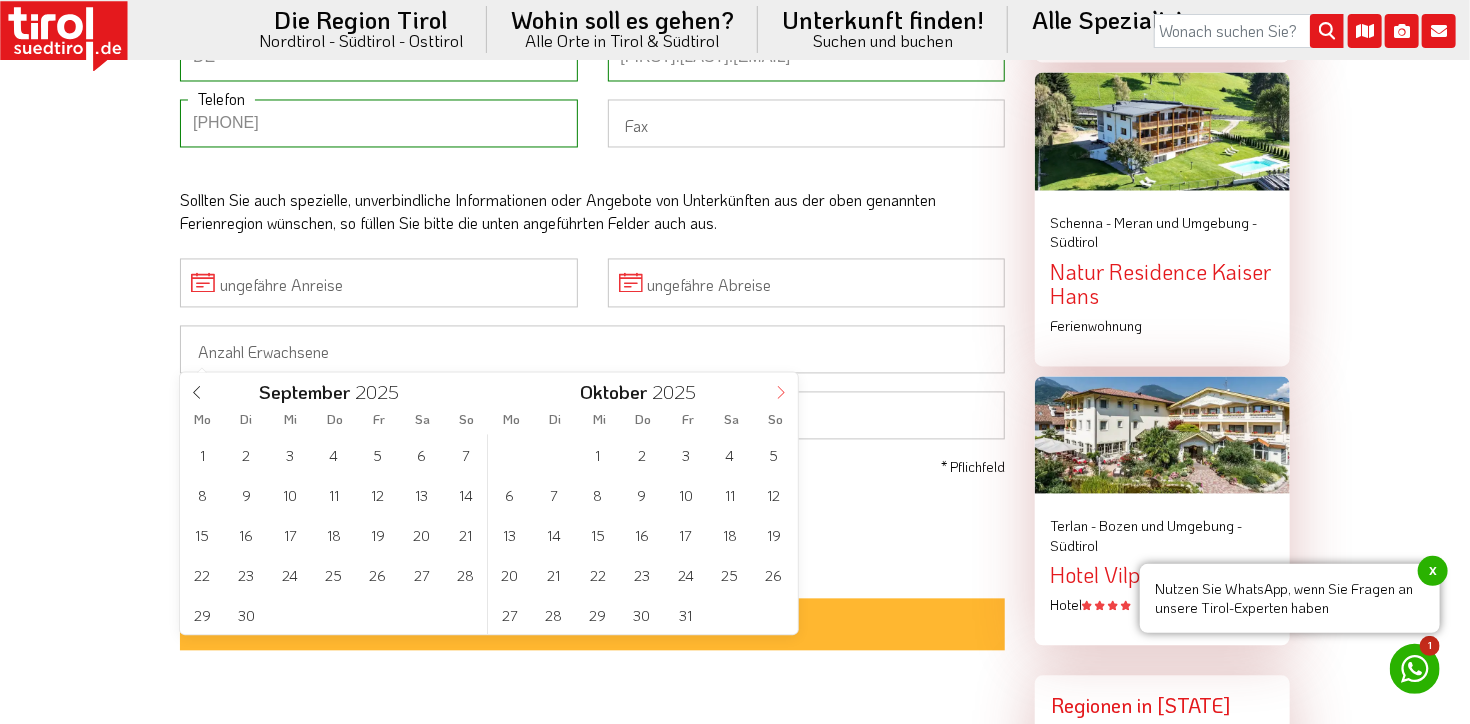 click 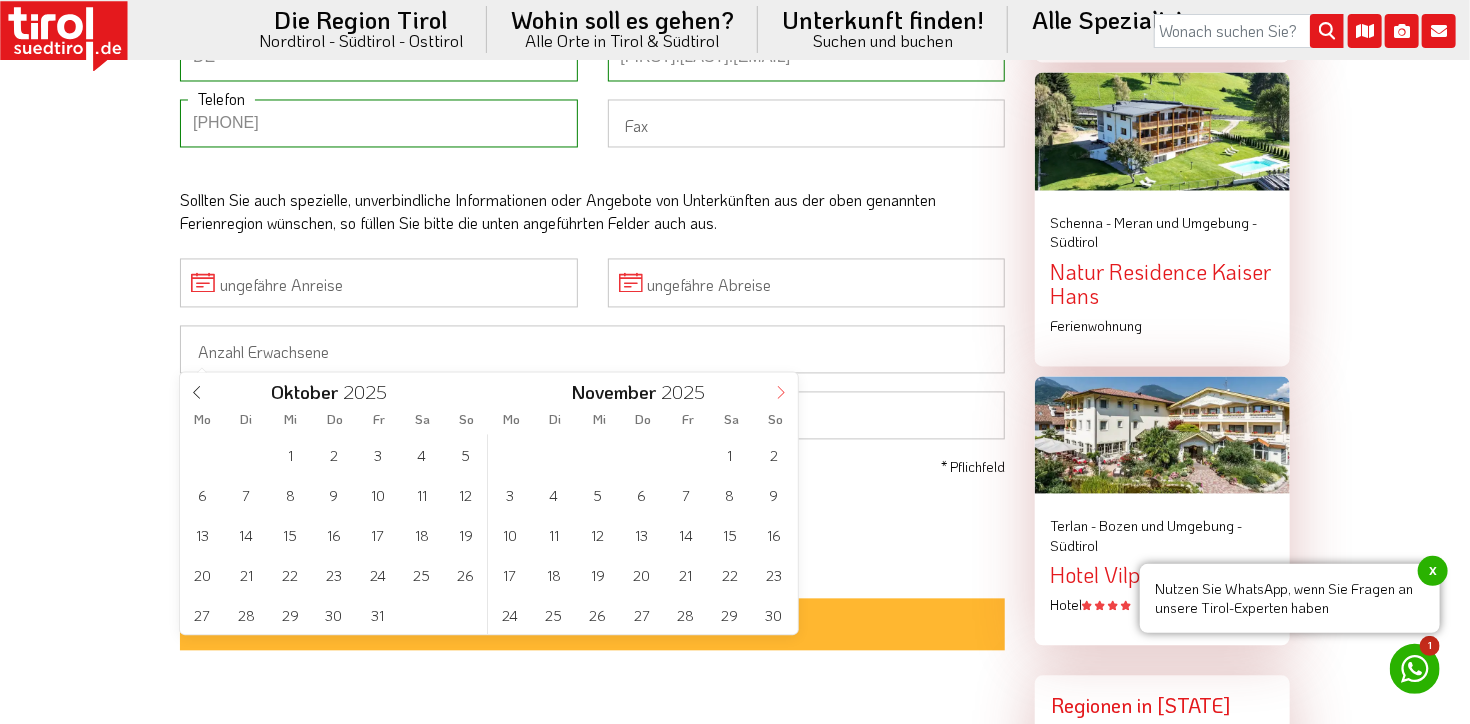 click 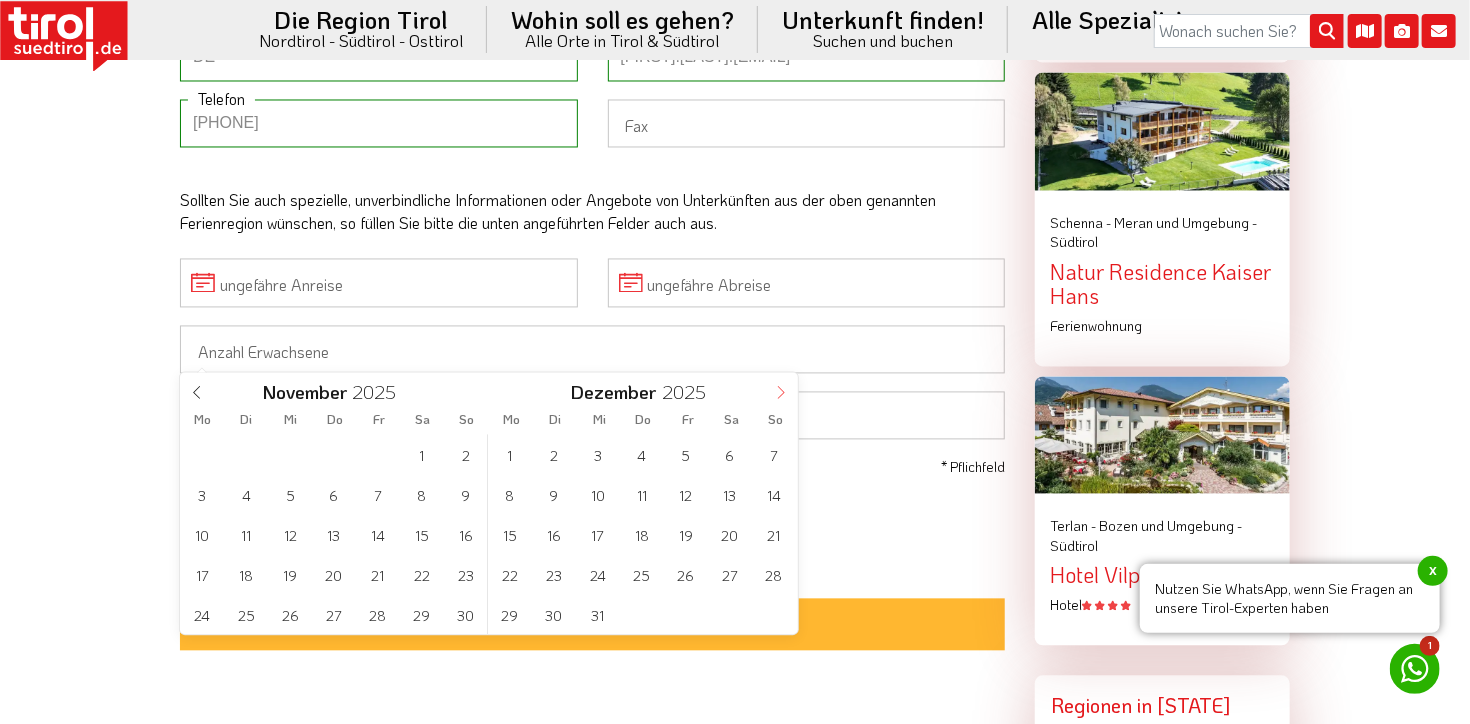 click 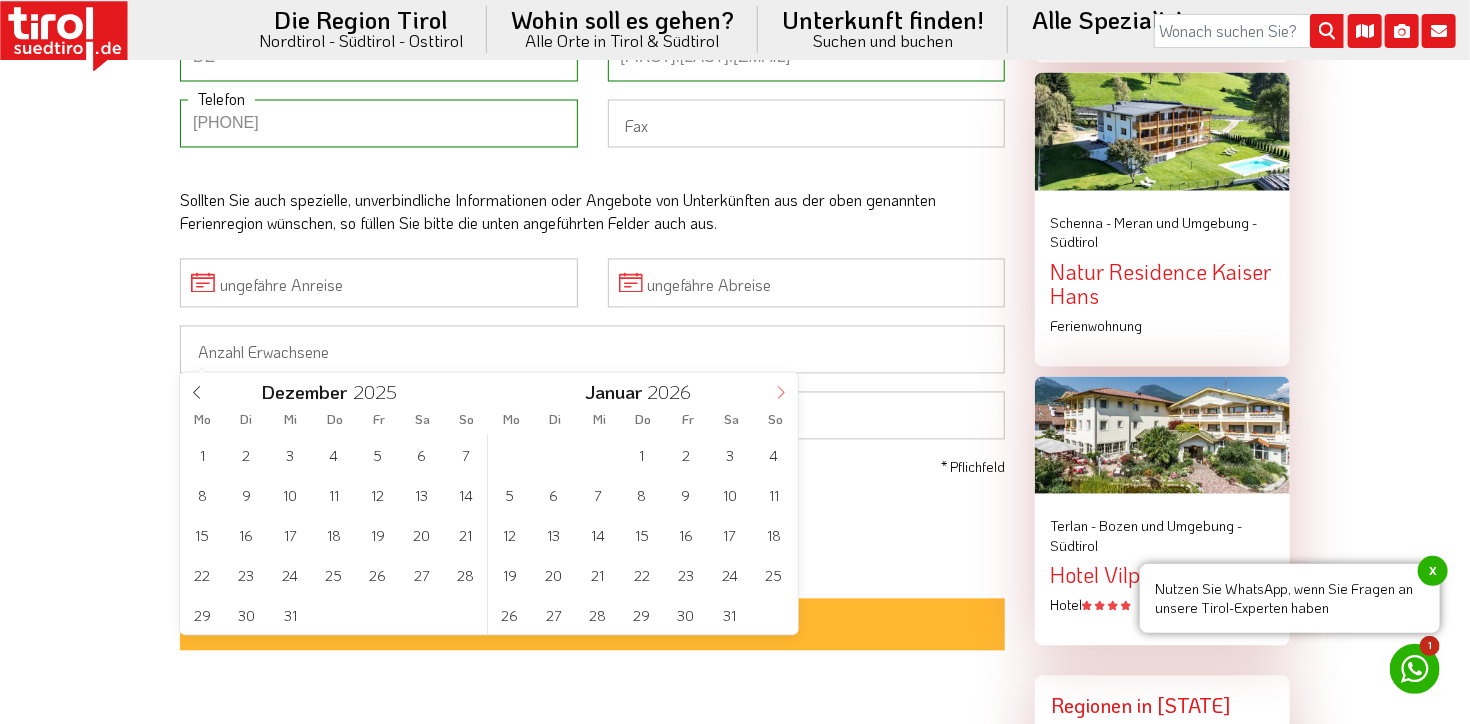 click 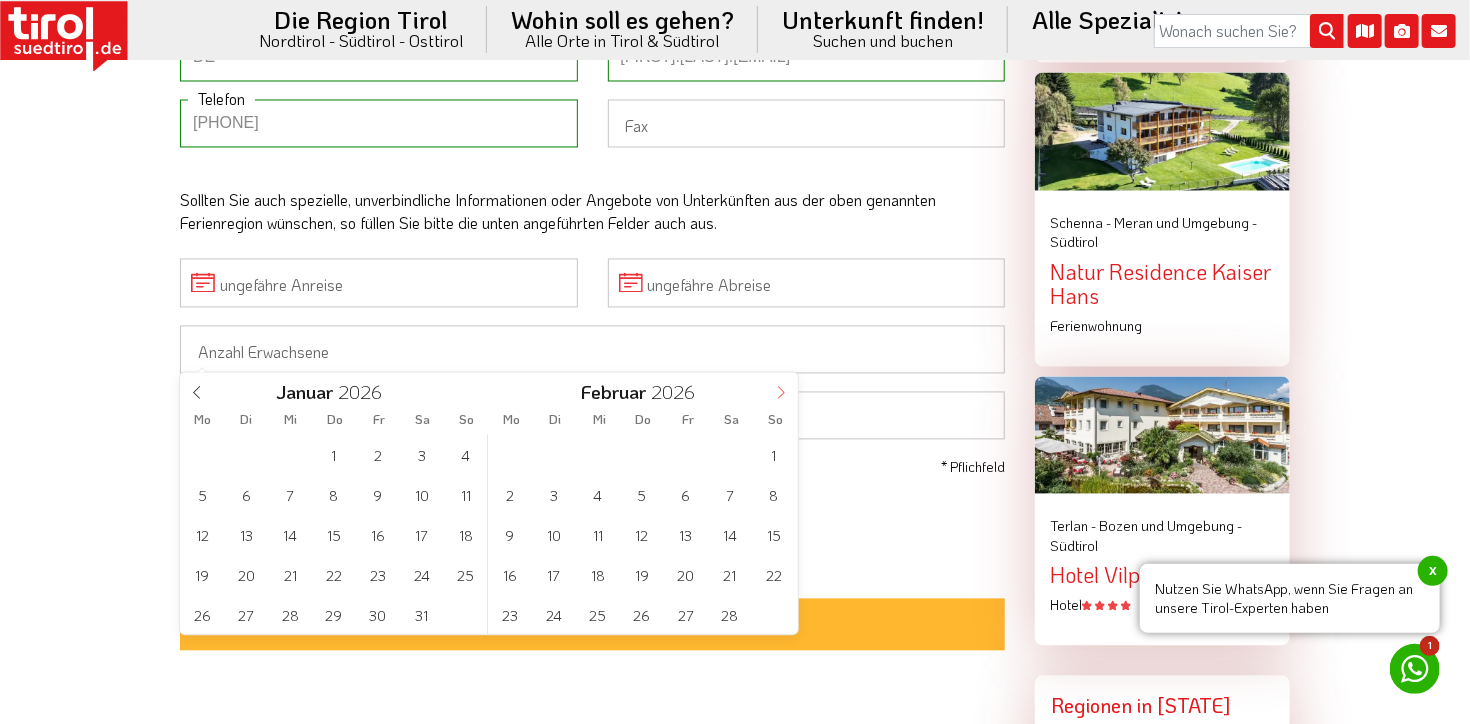 click 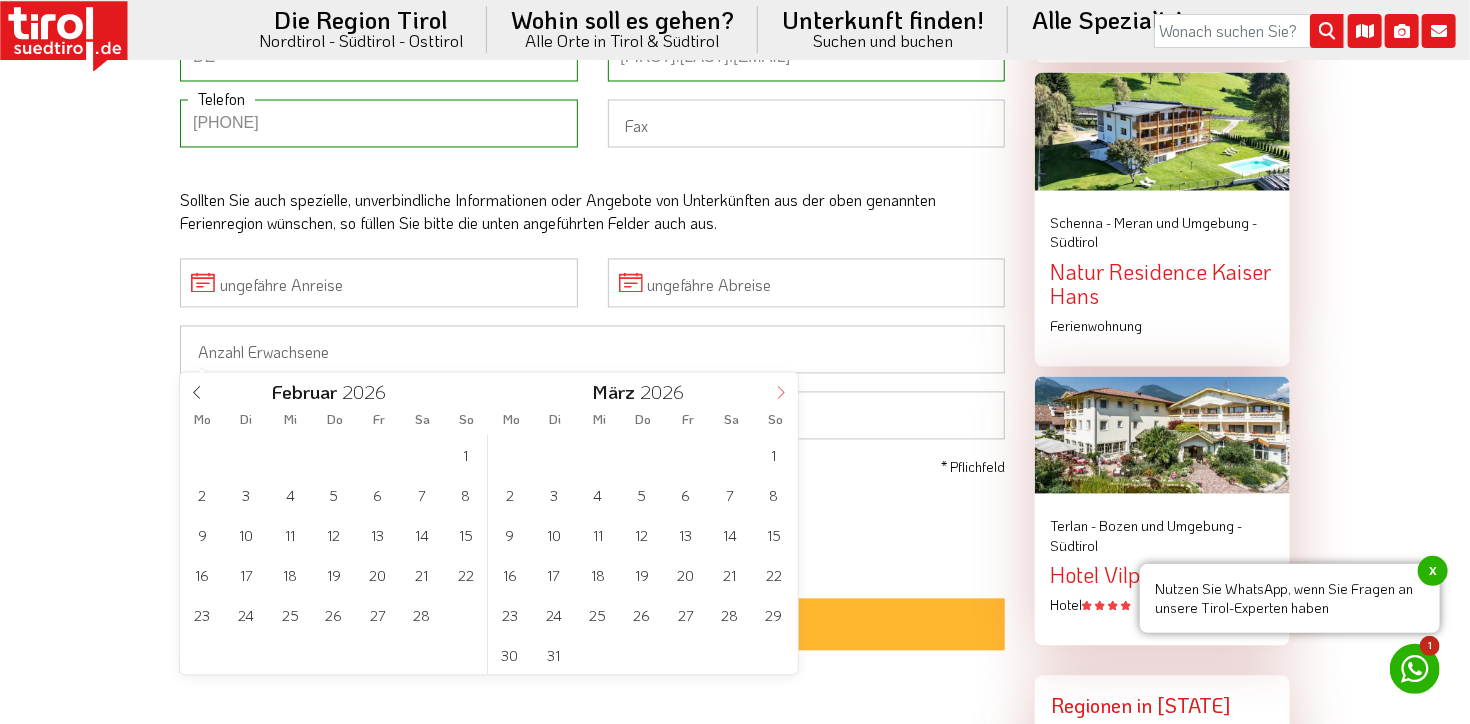 click 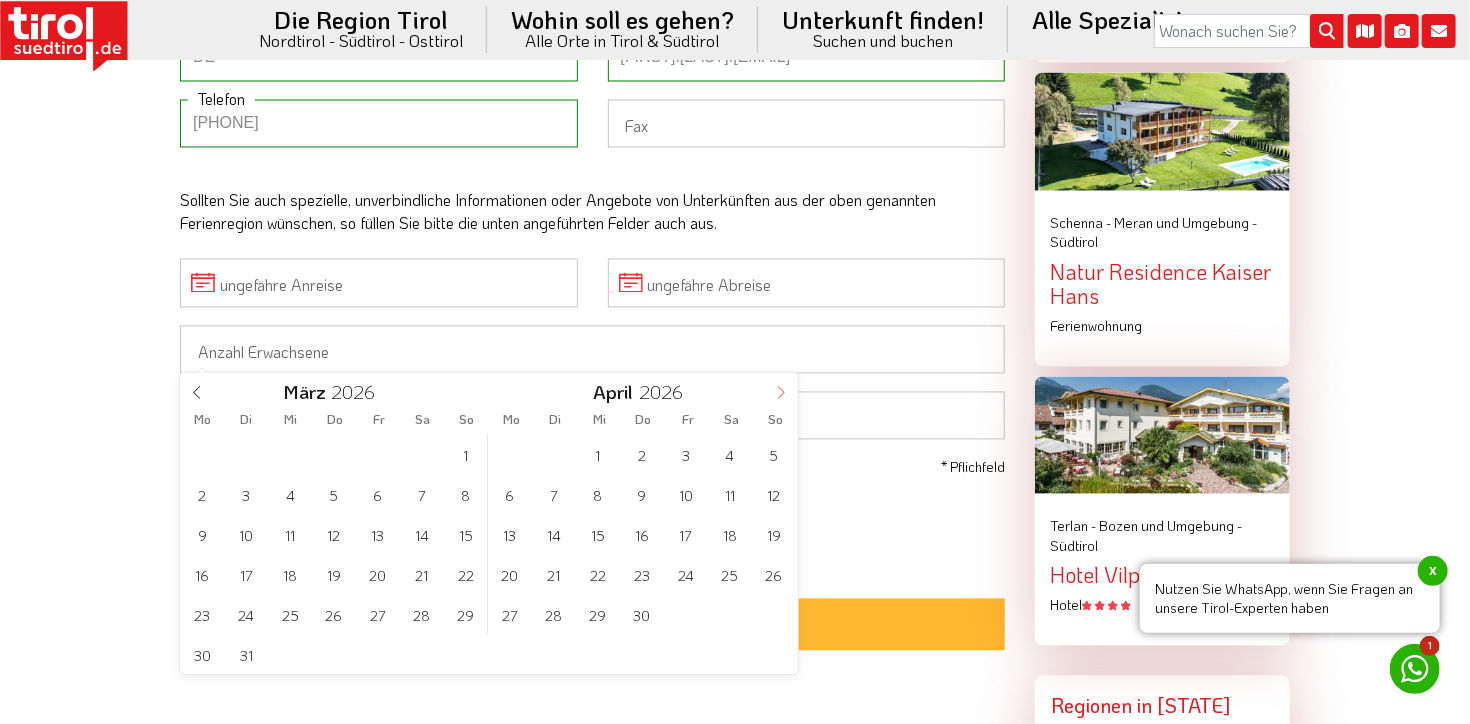 click at bounding box center [781, 390] 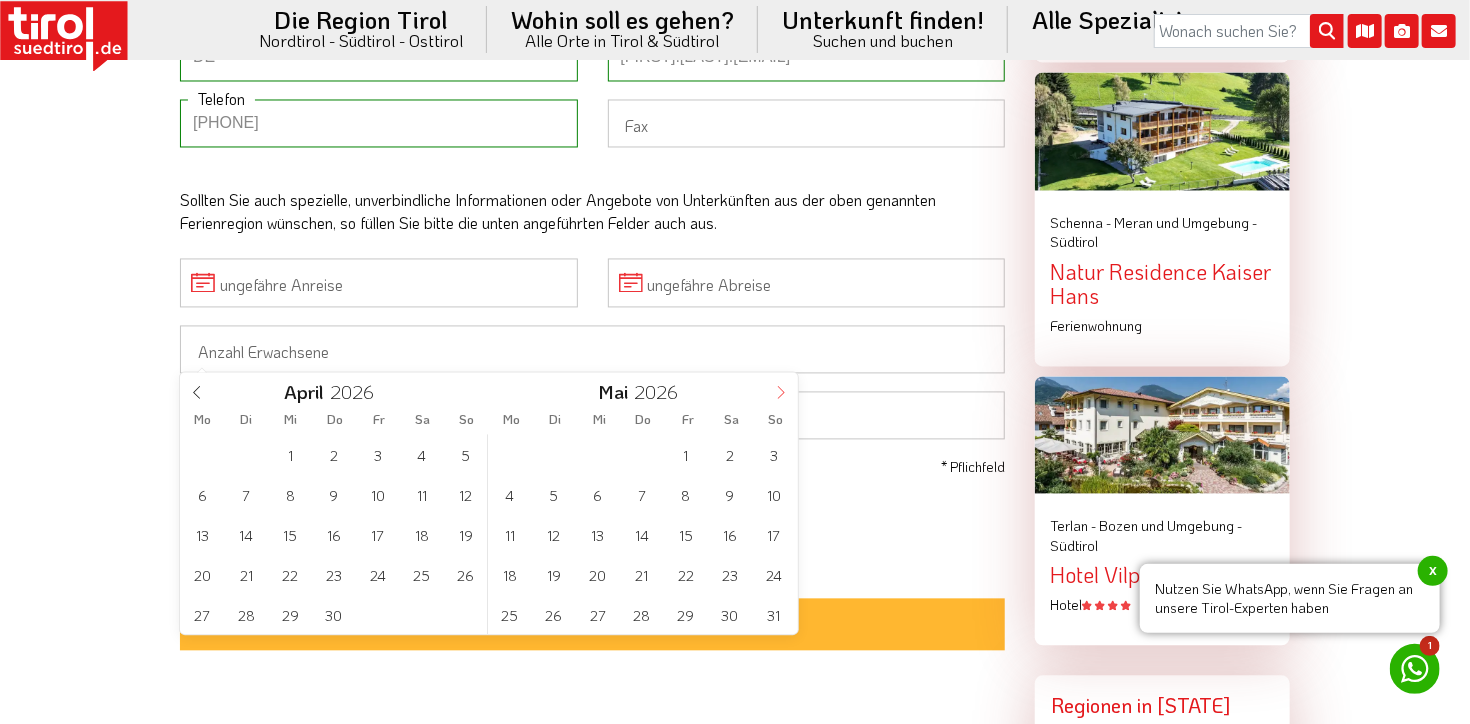 click at bounding box center [781, 390] 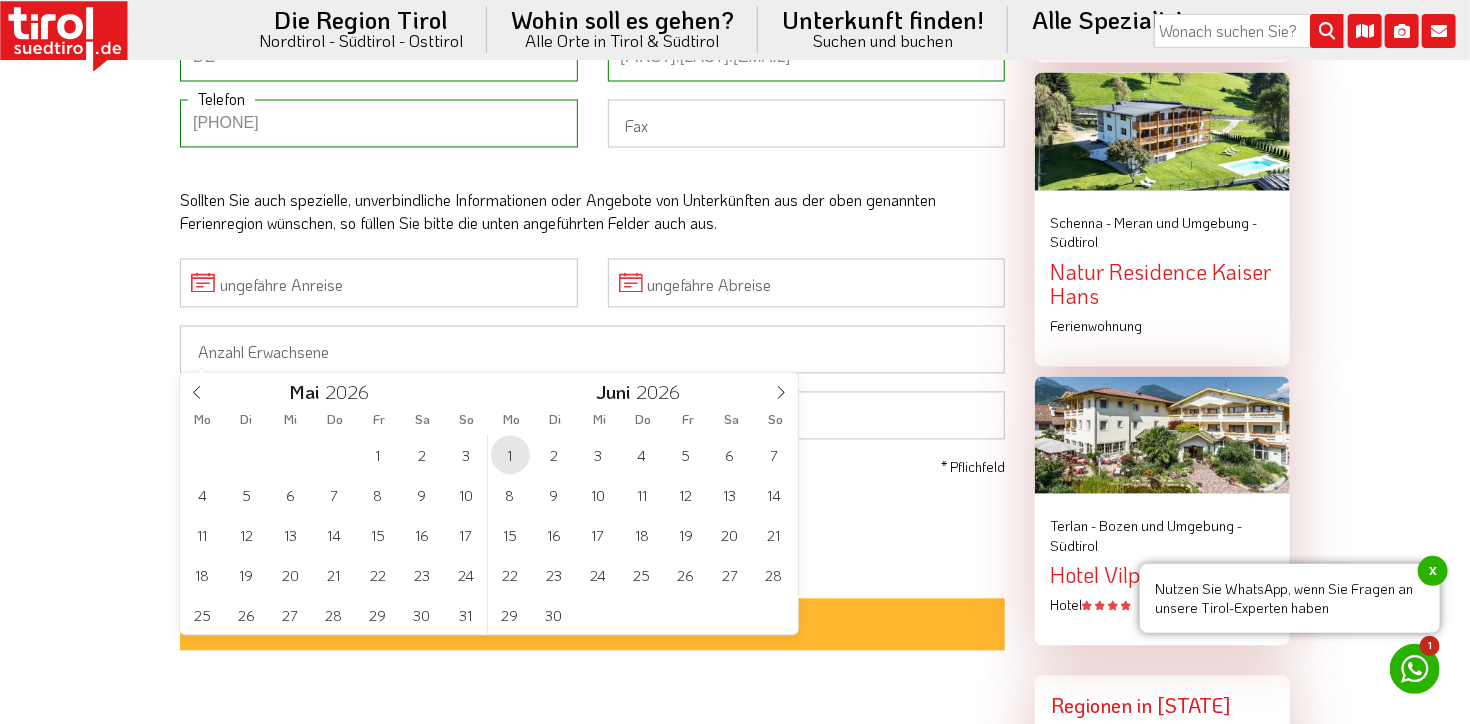 click on "1" at bounding box center (510, 455) 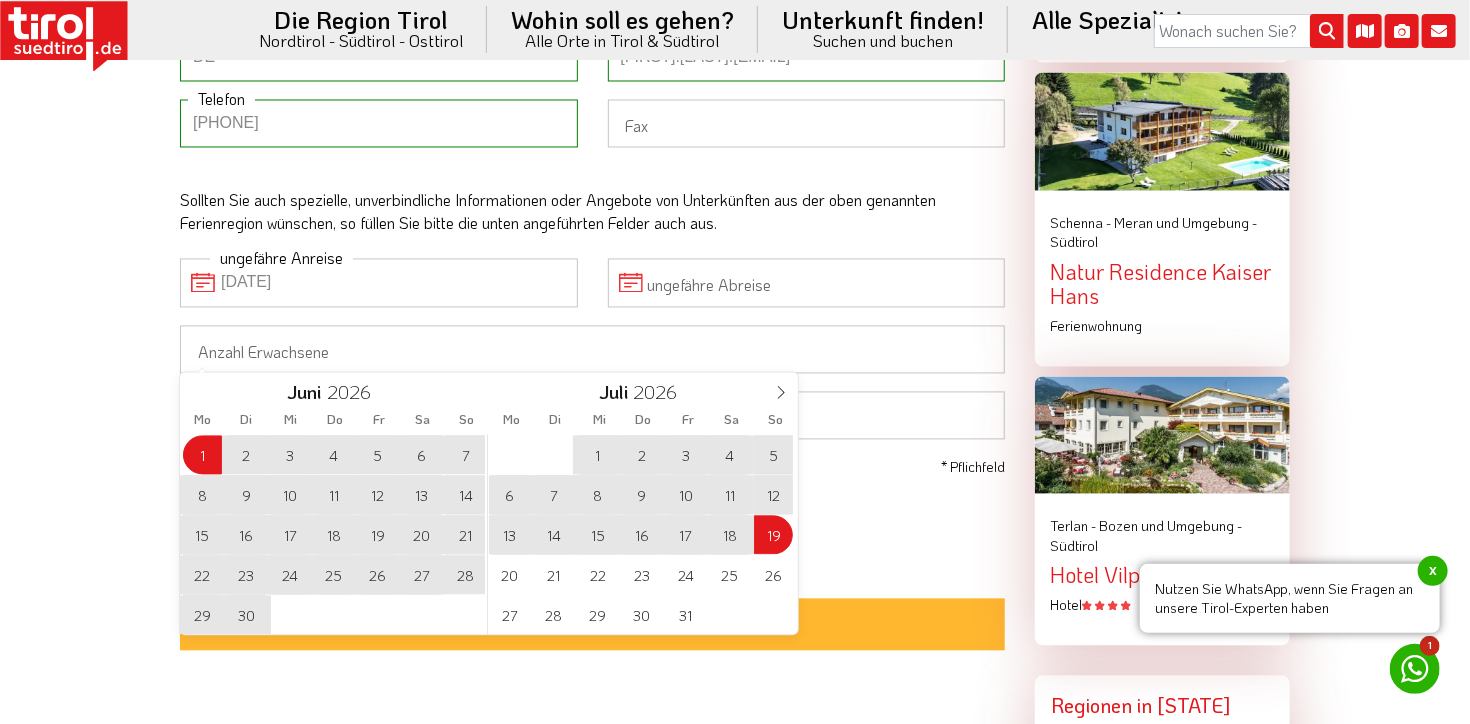 click on "PDF" at bounding box center [592, 512] 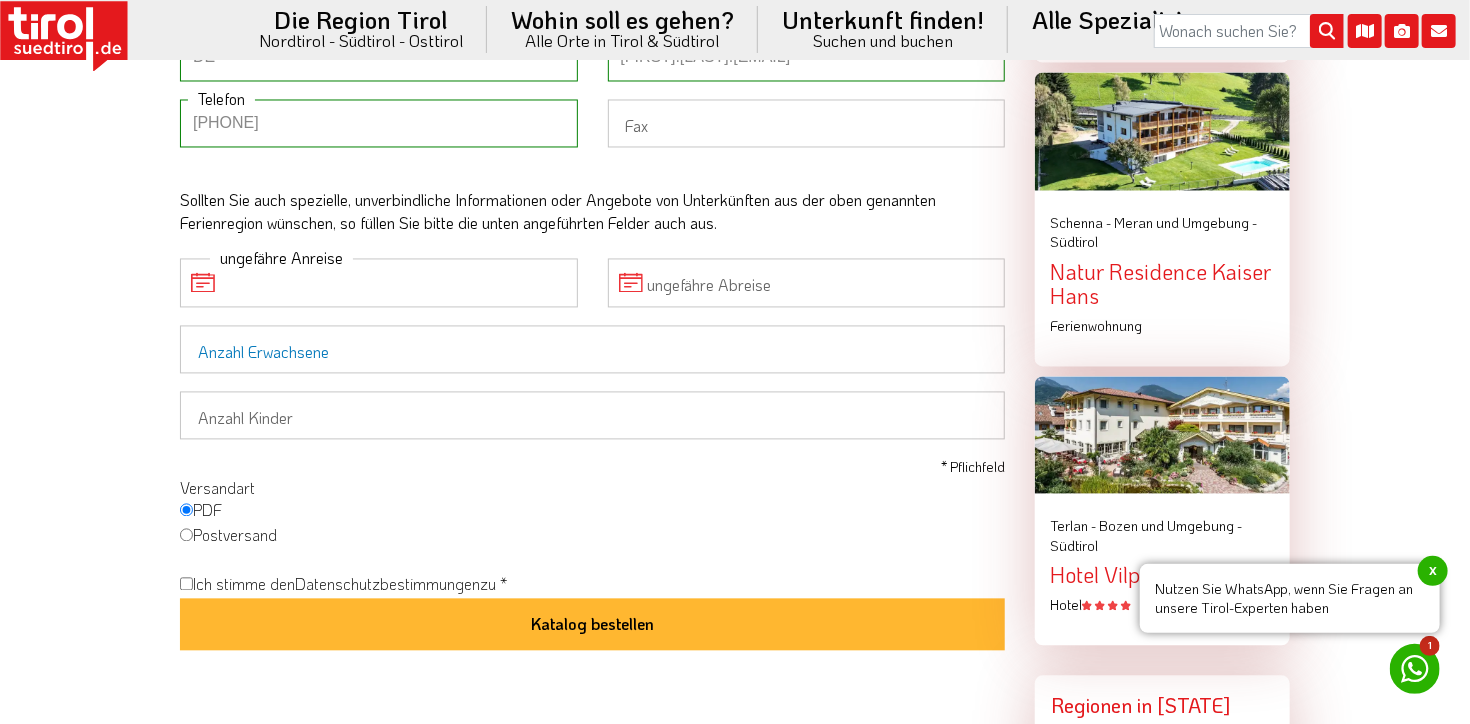 click on "Anzahl Erwachsene" at bounding box center [592, 350] 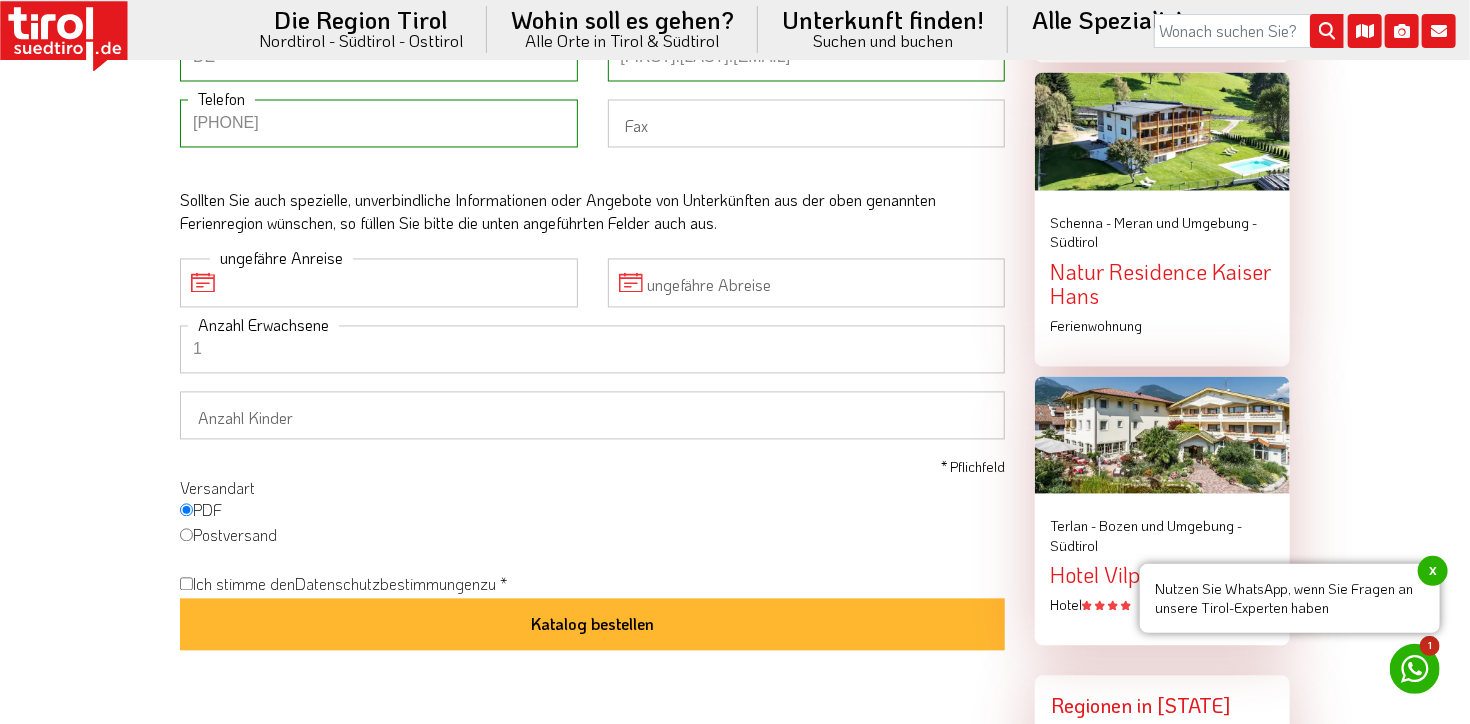 type on "1" 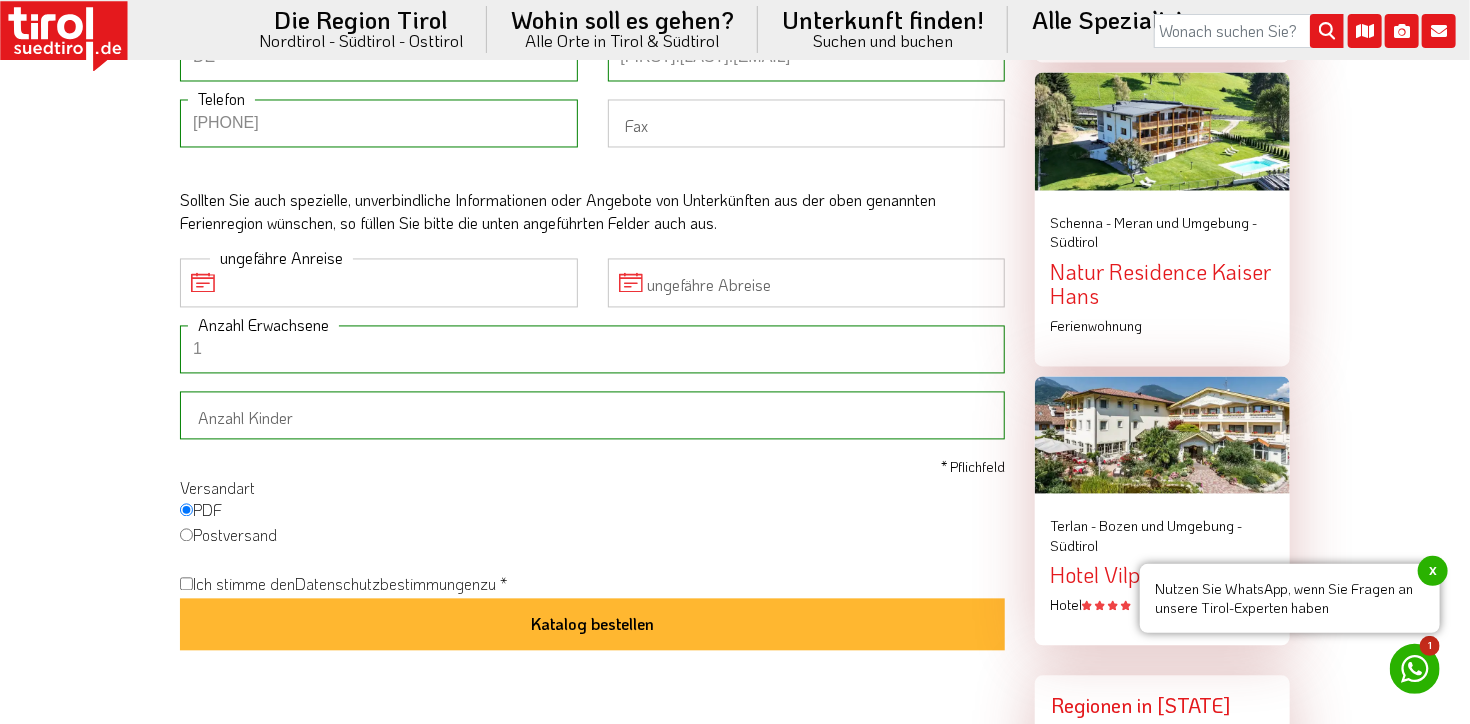 drag, startPoint x: 191, startPoint y: 476, endPoint x: 94, endPoint y: 517, distance: 105.30907 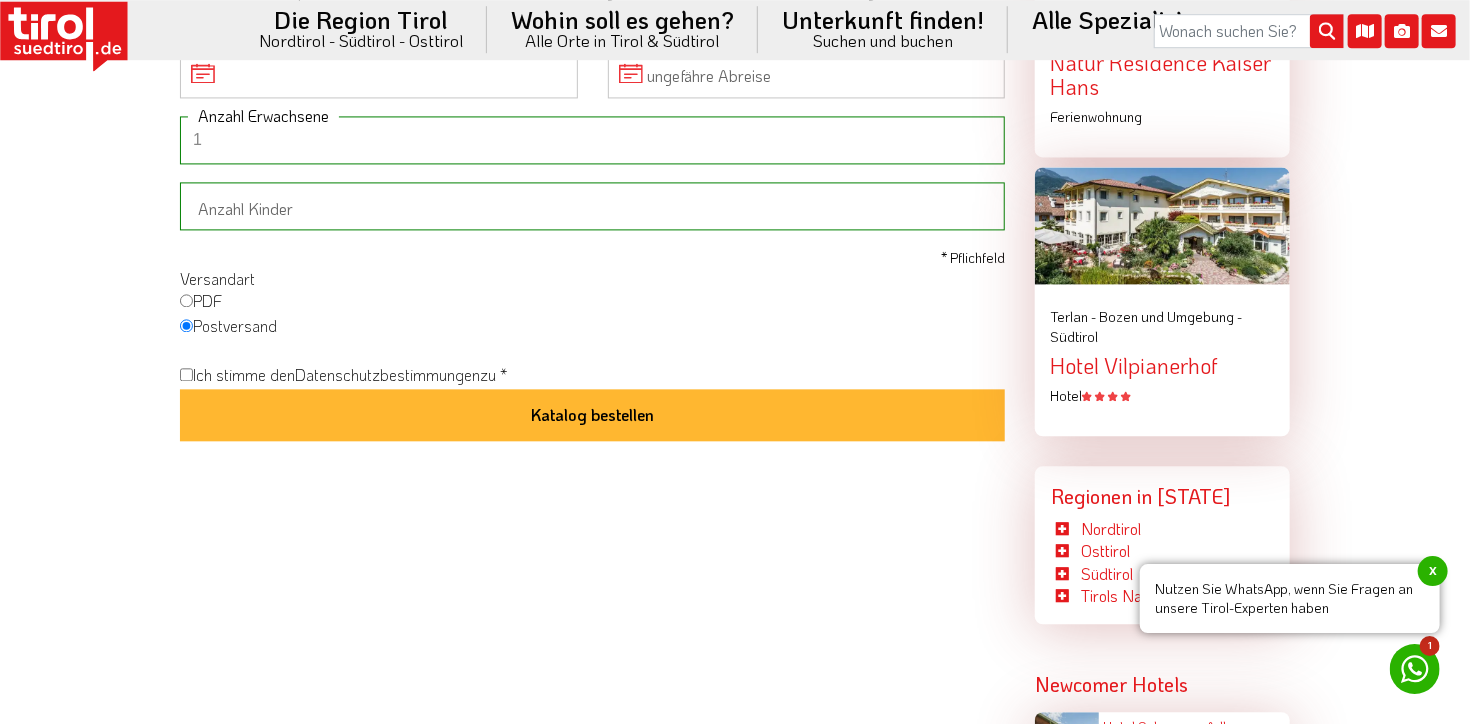scroll, scrollTop: 2006, scrollLeft: 0, axis: vertical 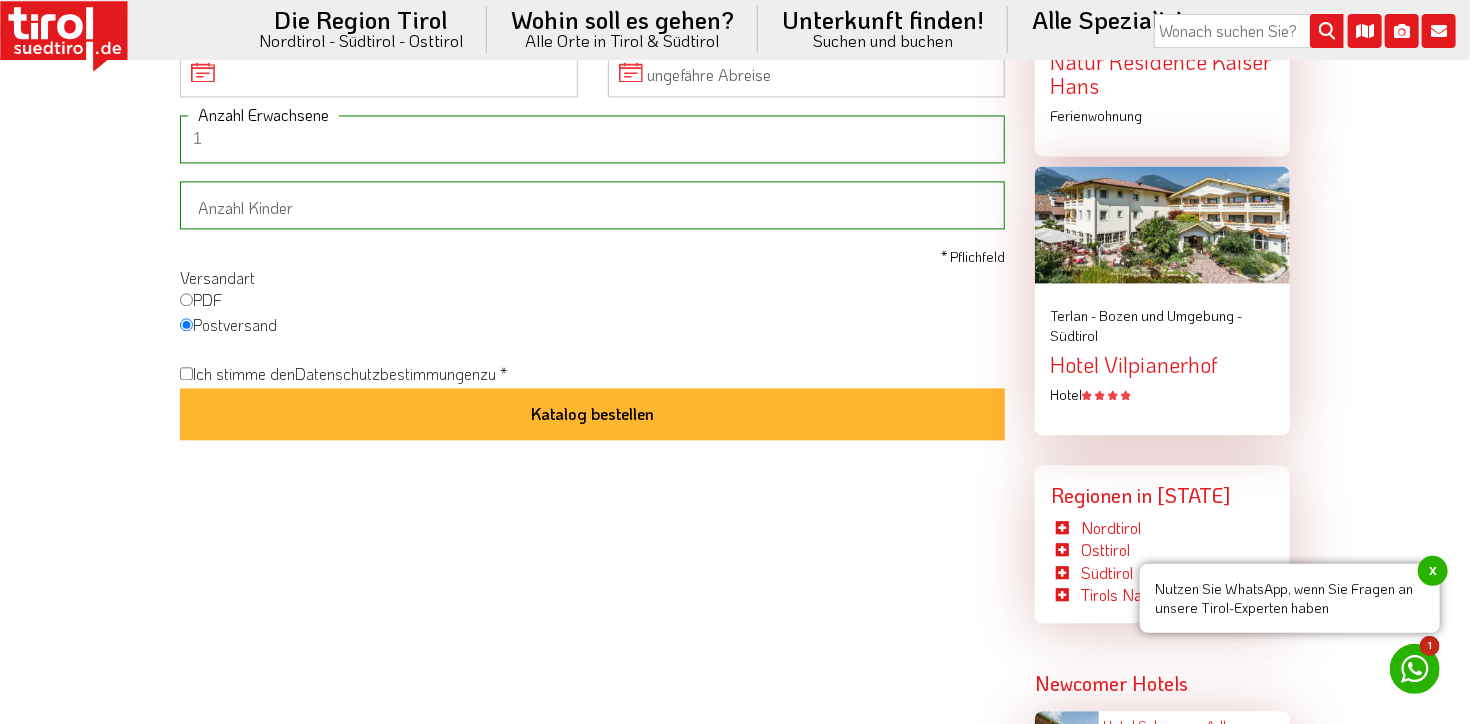 click on "Ich stimme den  Datenschutzbestimmungen  zu *" at bounding box center [186, 373] 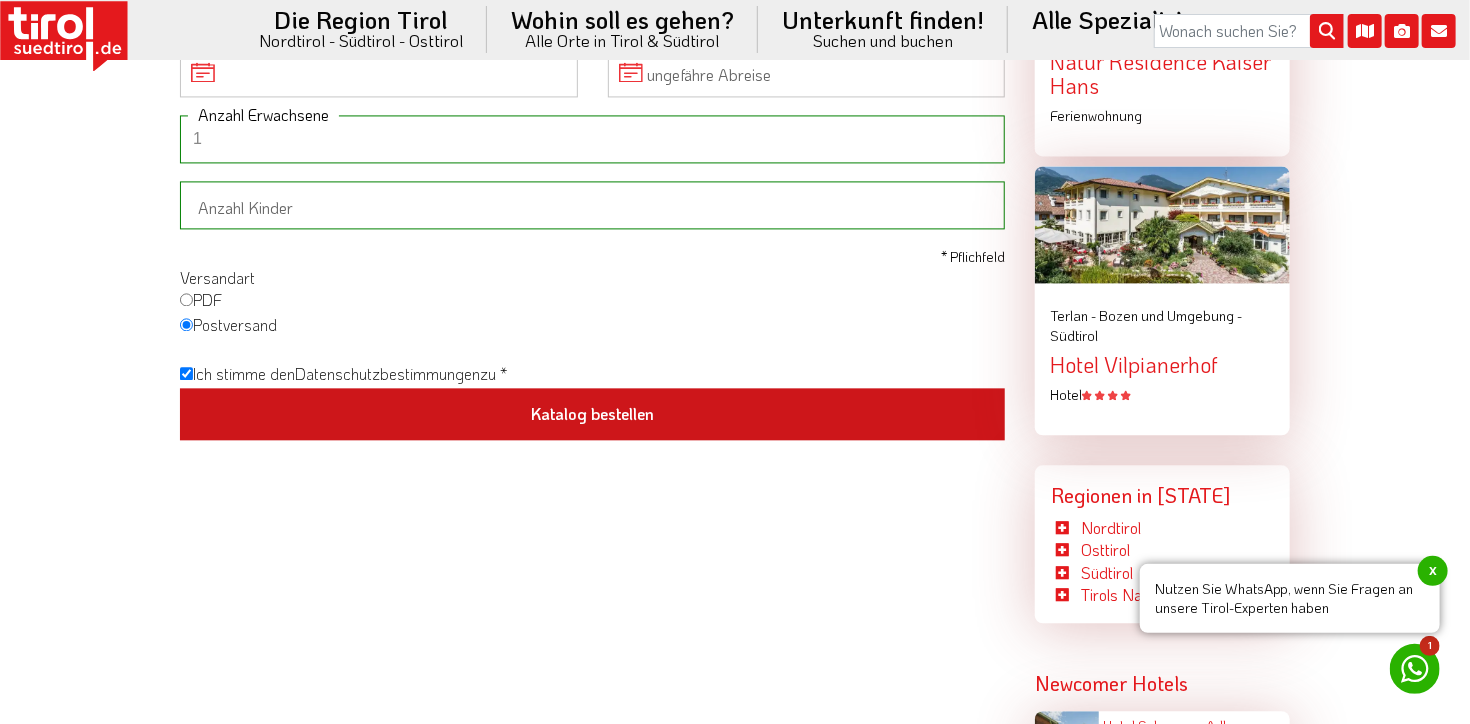 click on "Katalog bestellen" at bounding box center [592, 414] 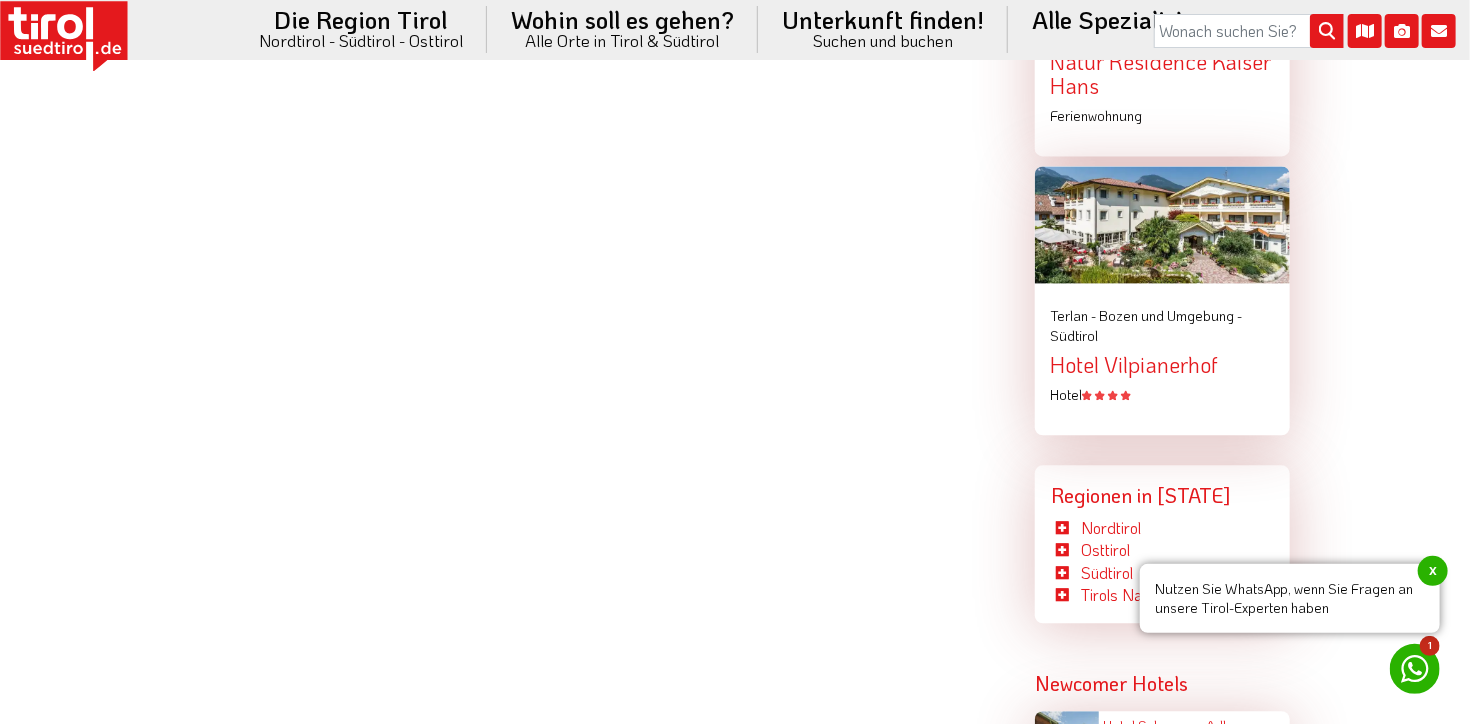 click 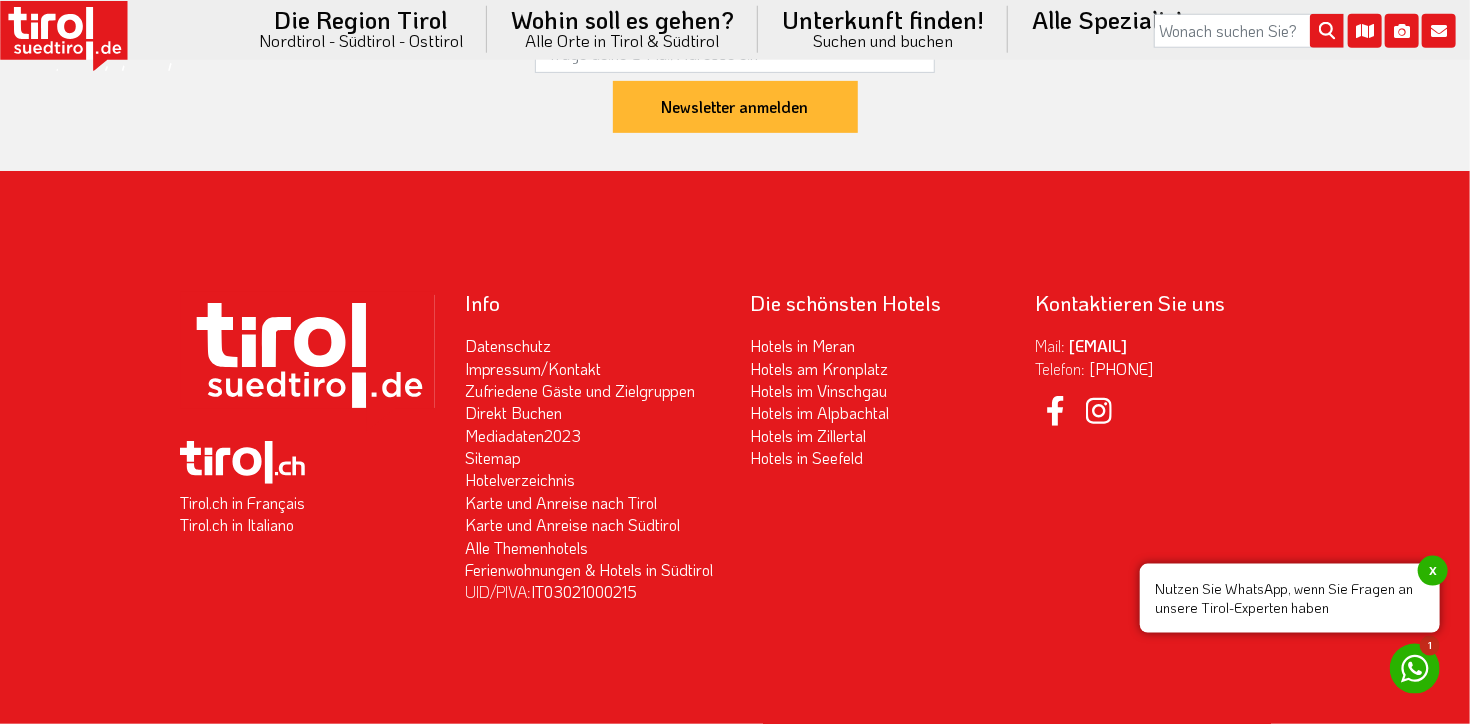 scroll, scrollTop: 4135, scrollLeft: 0, axis: vertical 